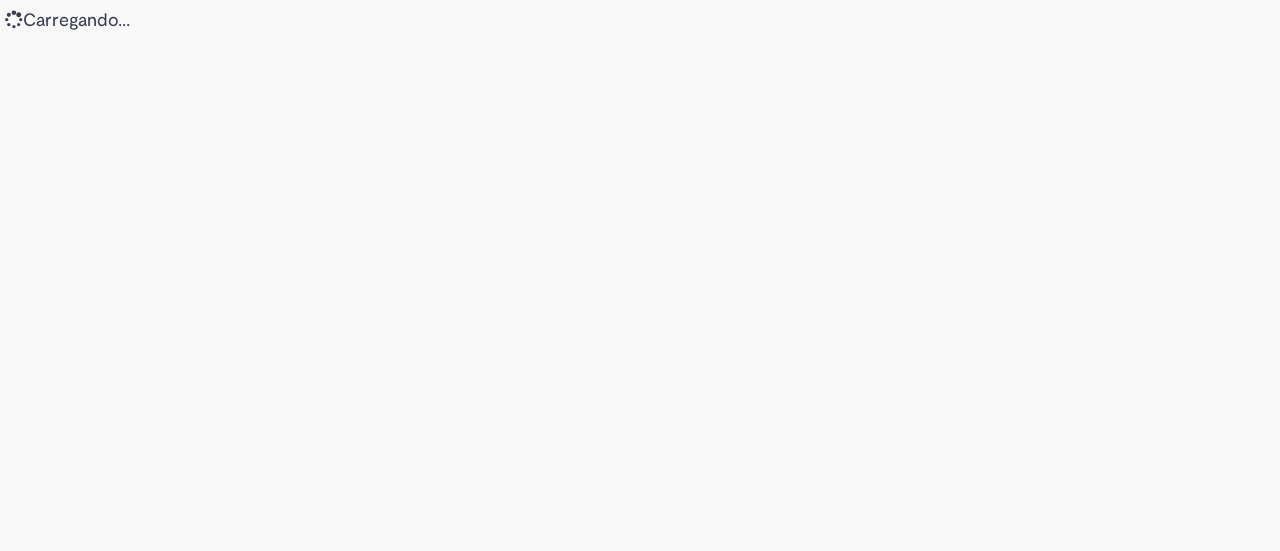 scroll, scrollTop: 0, scrollLeft: 0, axis: both 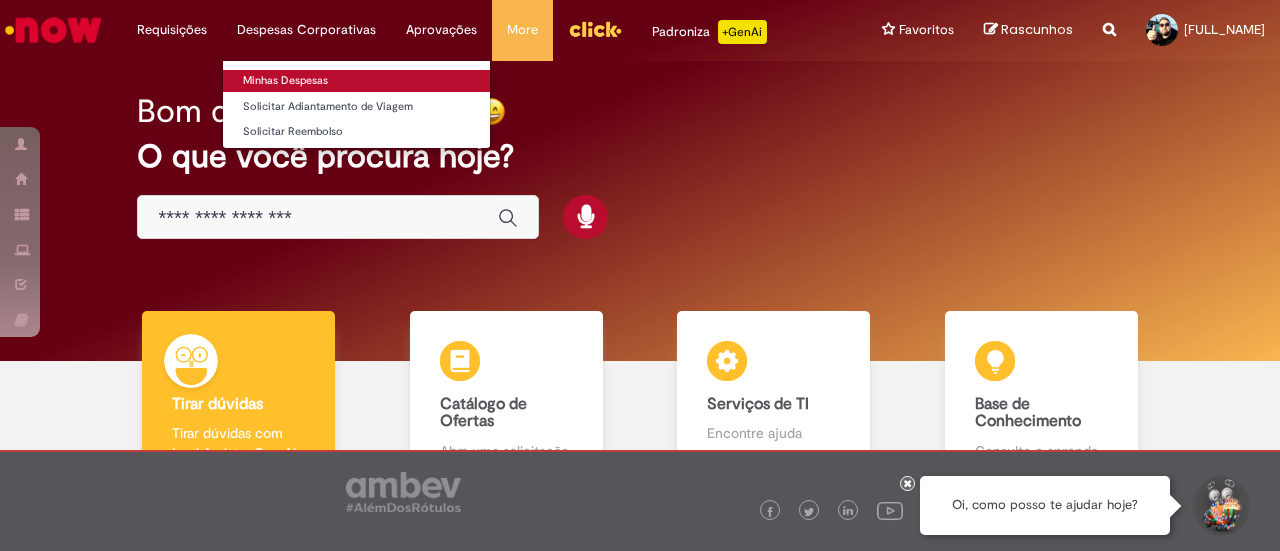 click on "Minhas Despesas" at bounding box center (356, 81) 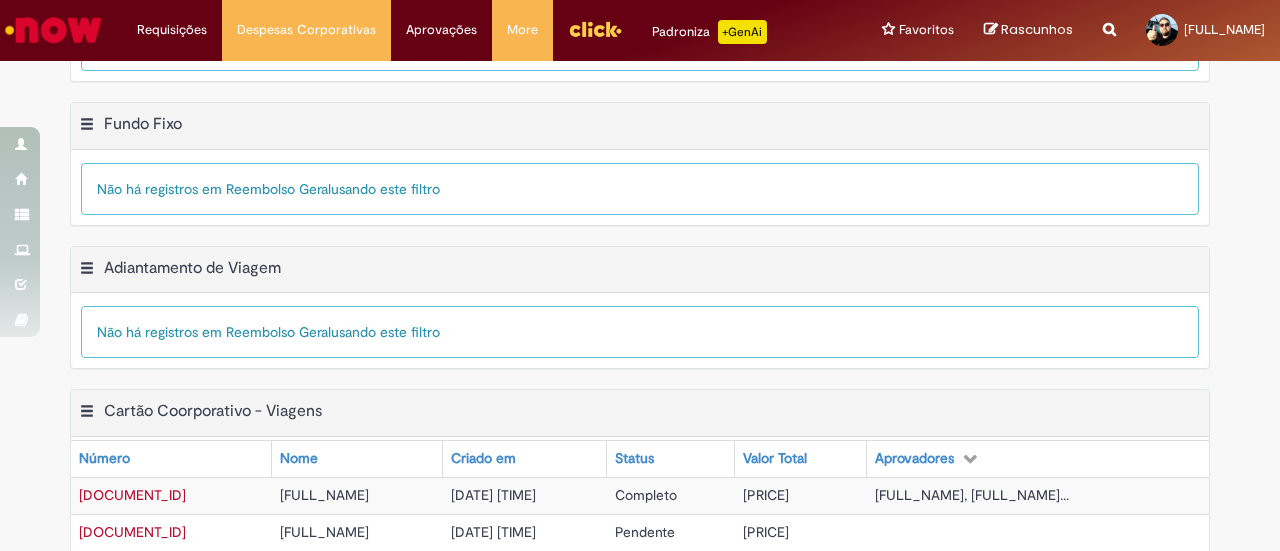 scroll, scrollTop: 176, scrollLeft: 0, axis: vertical 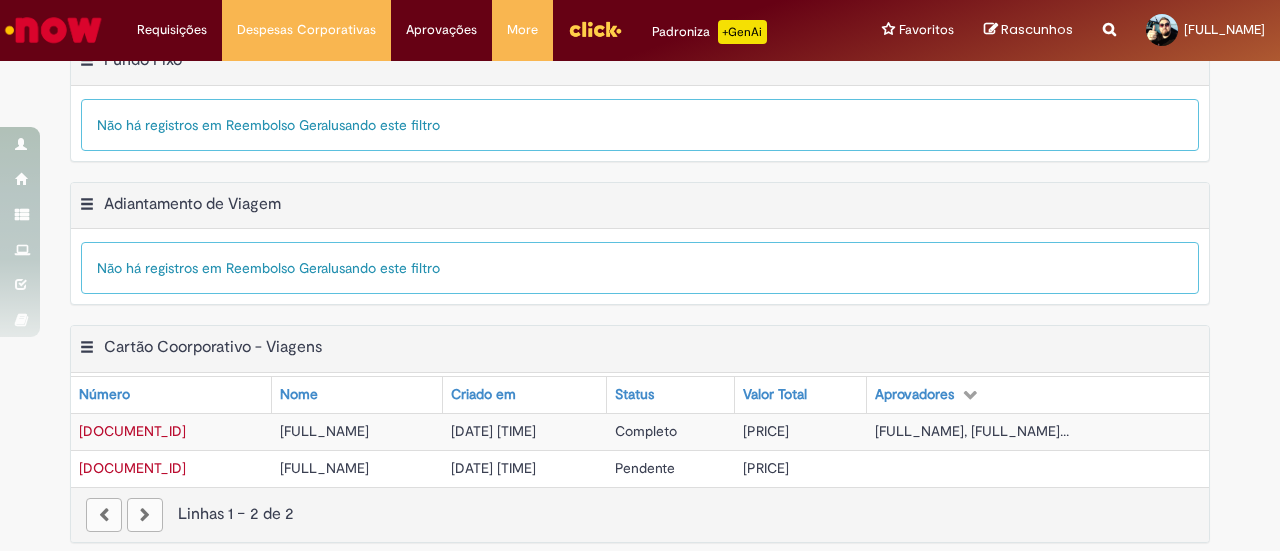 click on "[DOCUMENT_ID]" at bounding box center [132, 431] 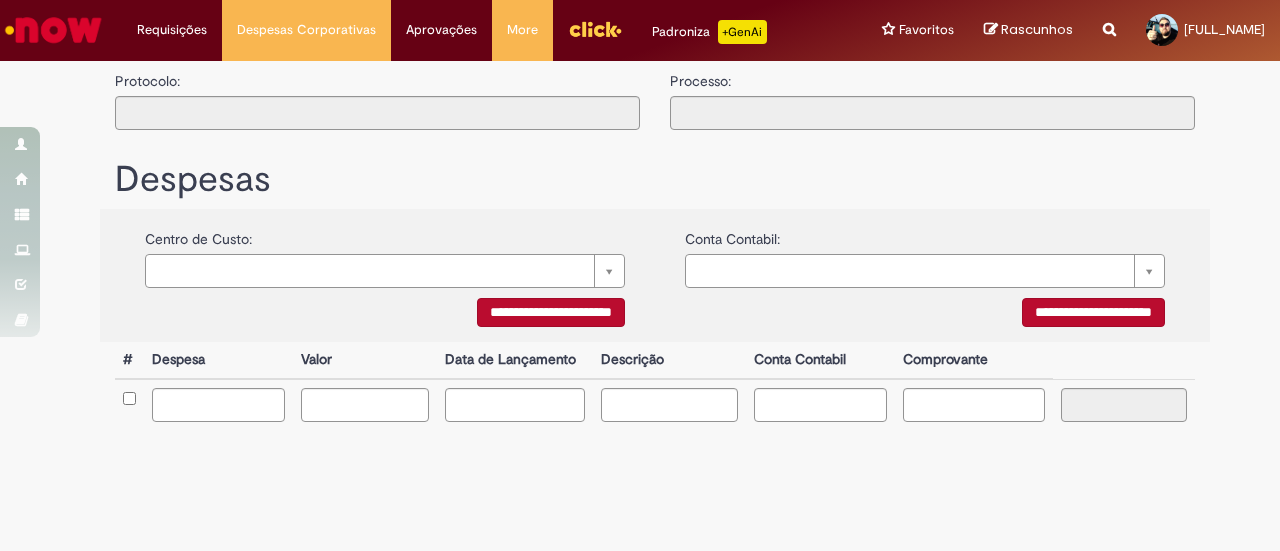 type on "**********" 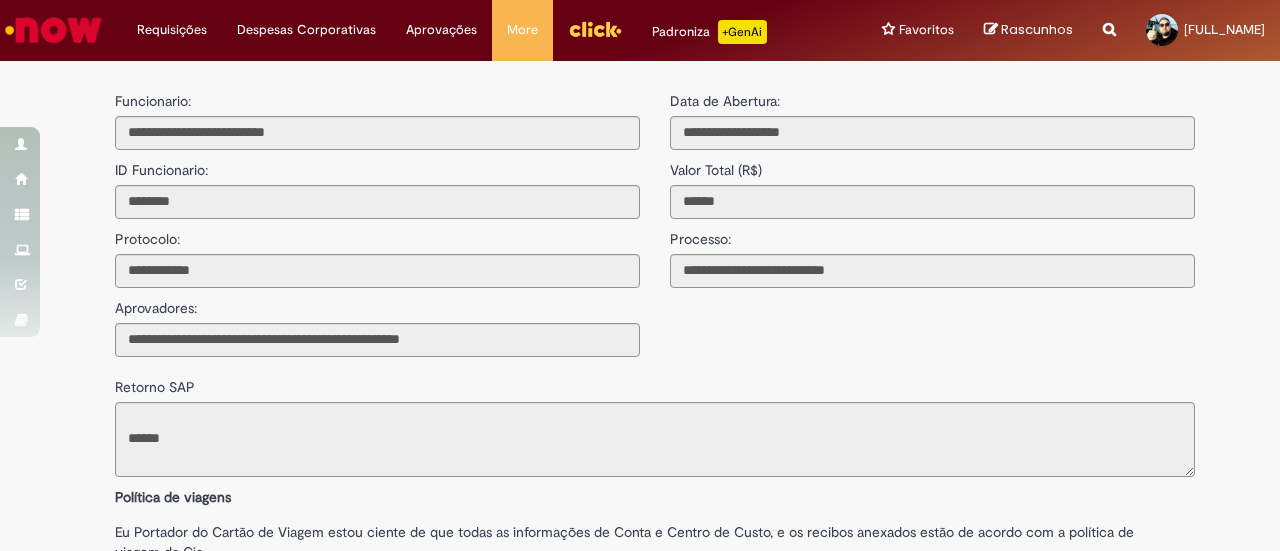 scroll, scrollTop: 100, scrollLeft: 0, axis: vertical 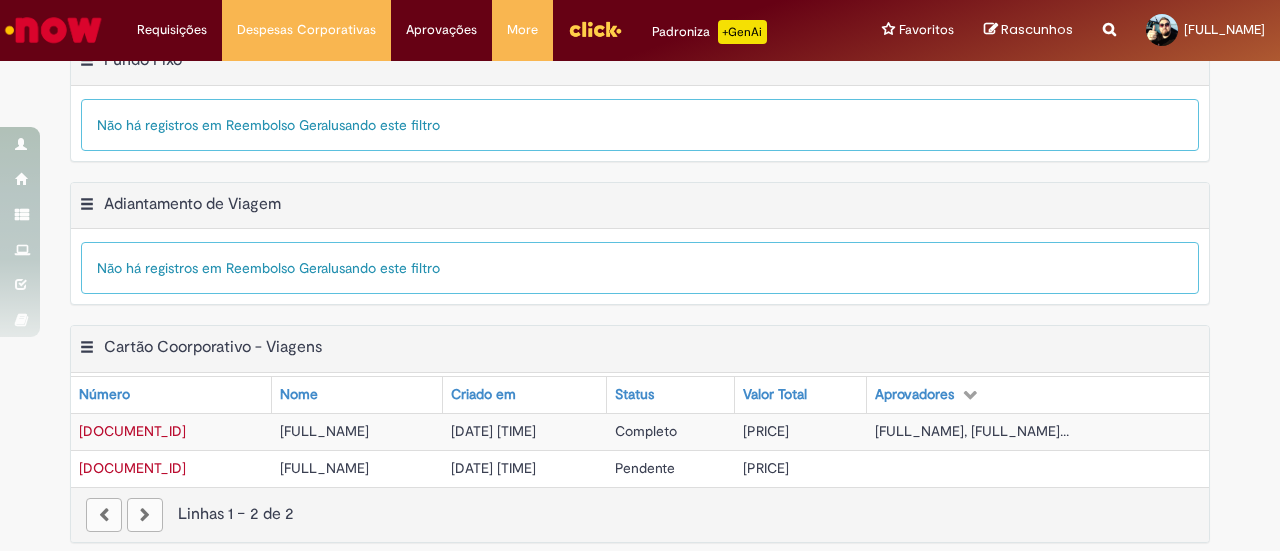 click on "[DOCUMENT_ID]" at bounding box center [132, 468] 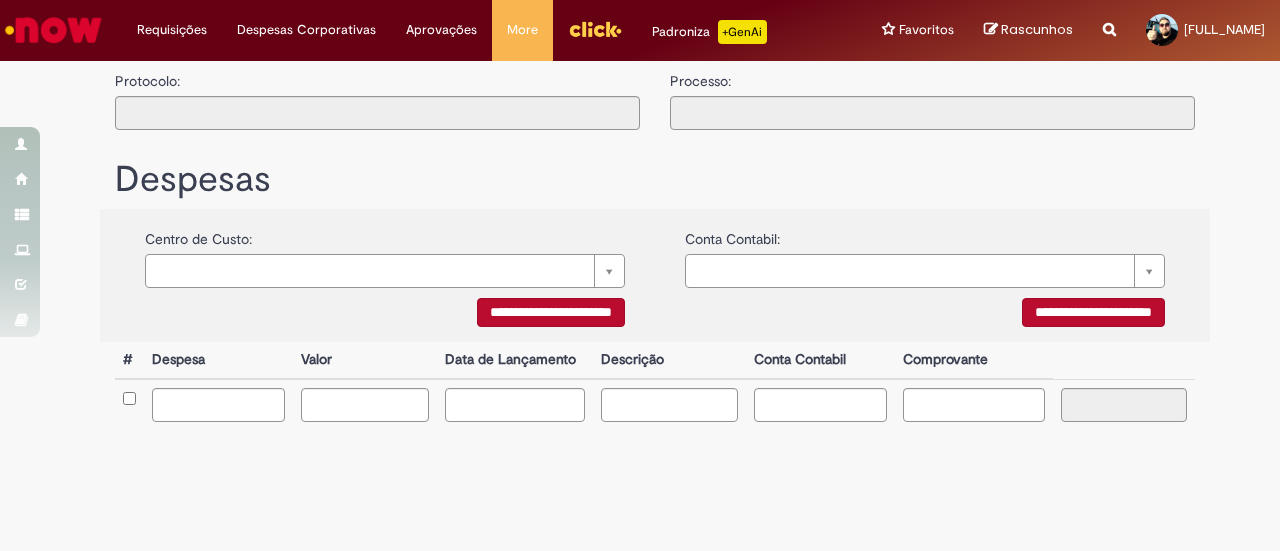 type on "**********" 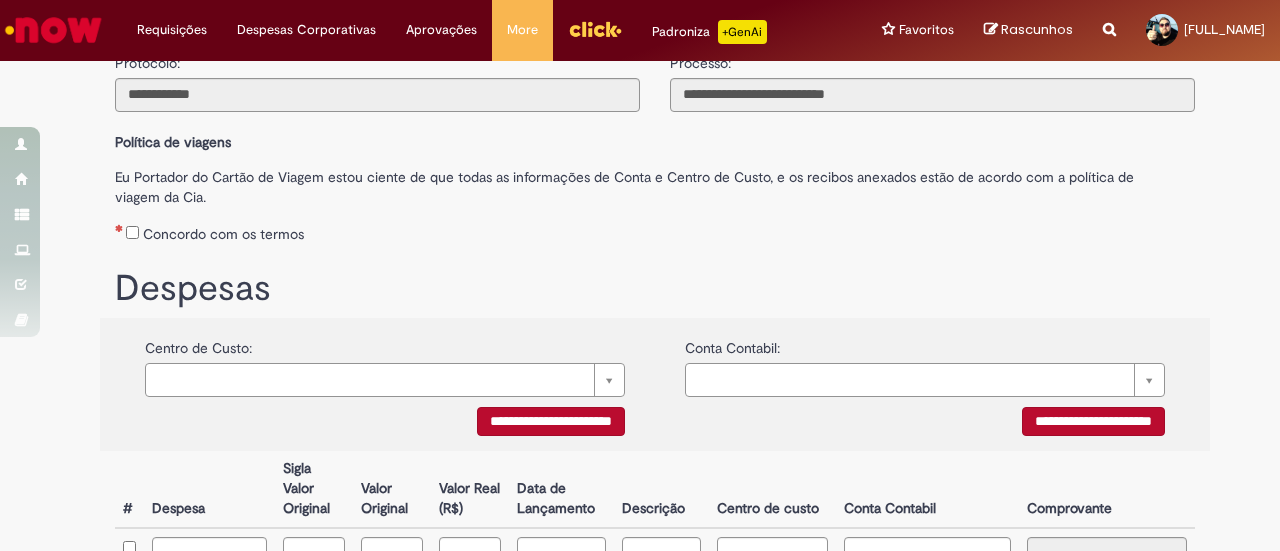scroll, scrollTop: 0, scrollLeft: 0, axis: both 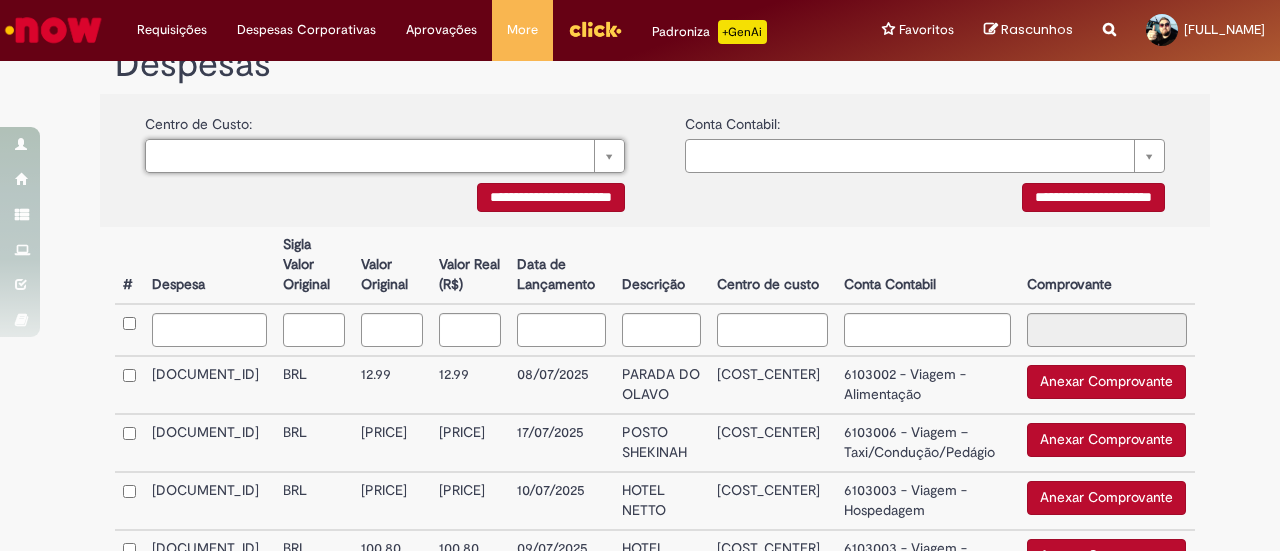 click on "Anexar Comprovante" at bounding box center [1106, 382] 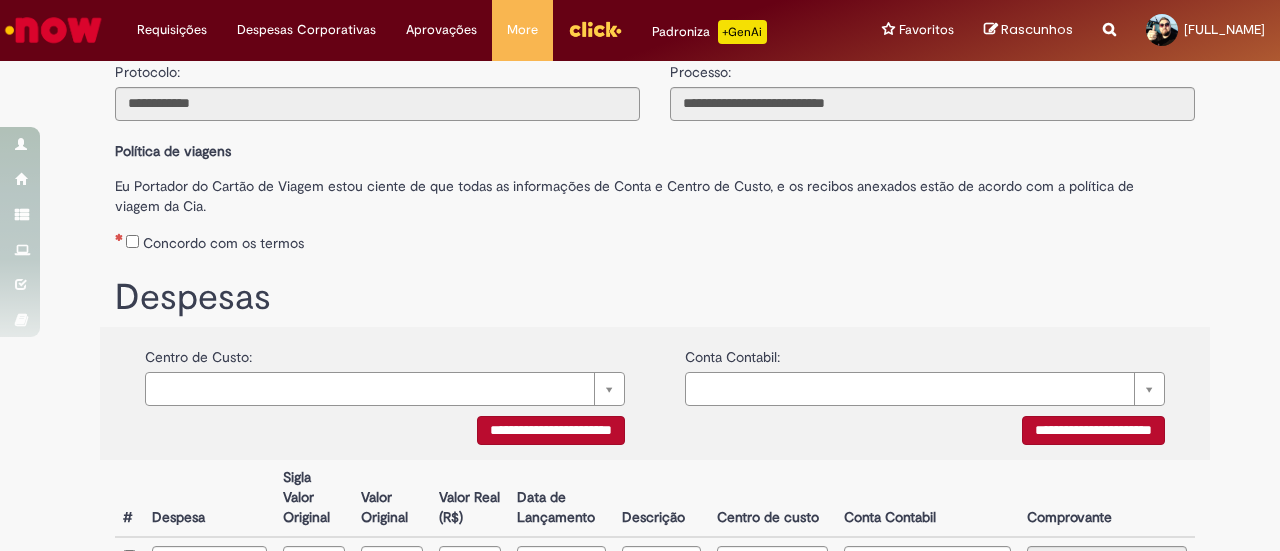 scroll, scrollTop: 200, scrollLeft: 0, axis: vertical 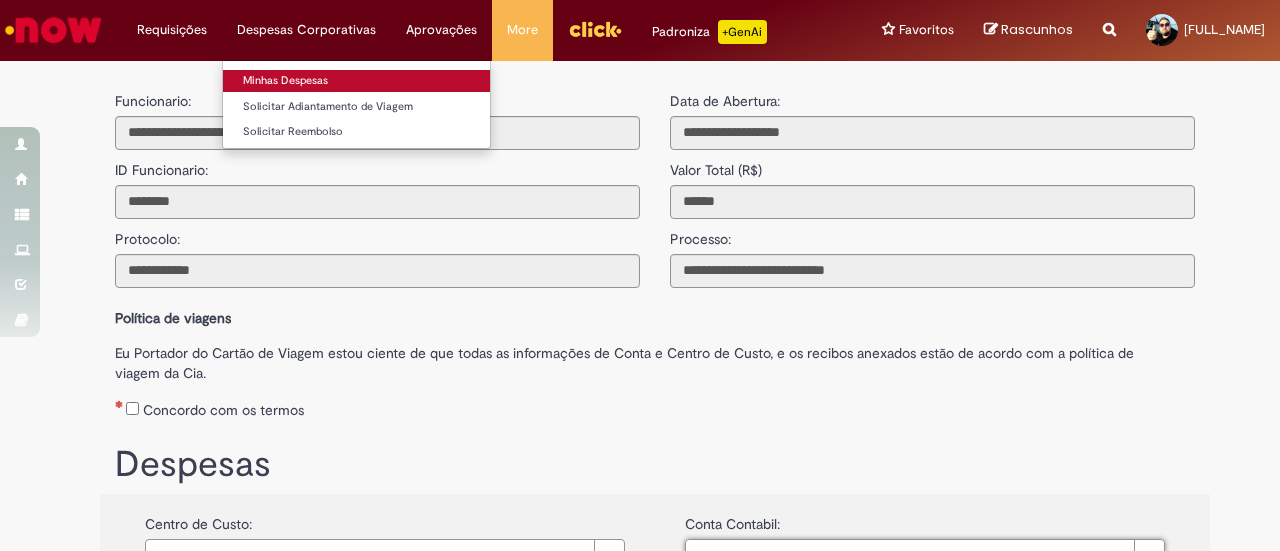click on "Minhas Despesas" at bounding box center [356, 81] 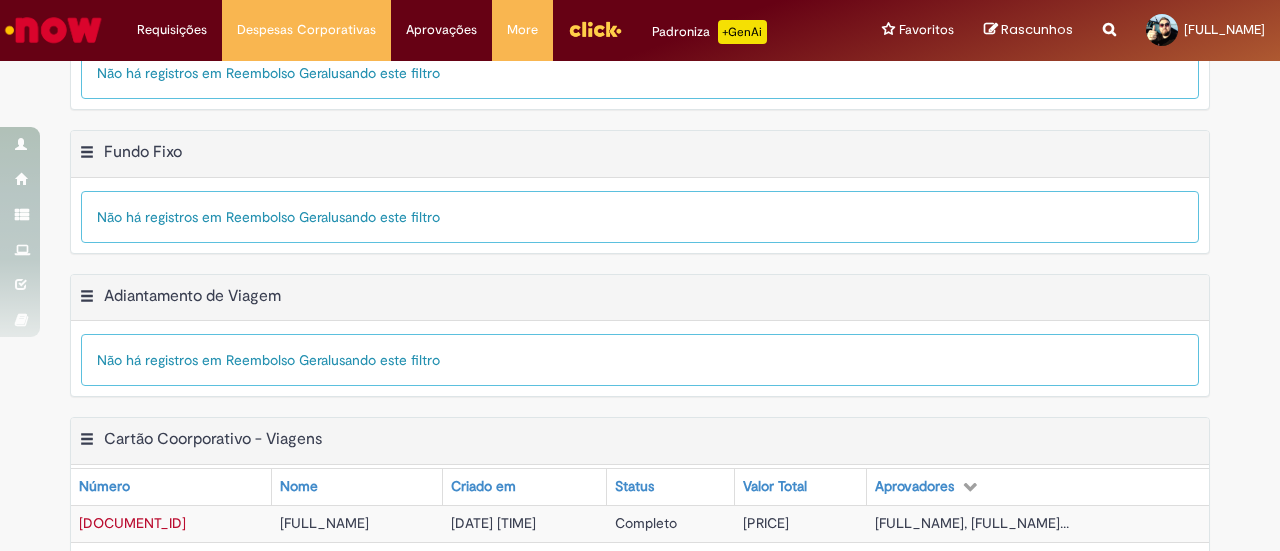 scroll, scrollTop: 176, scrollLeft: 0, axis: vertical 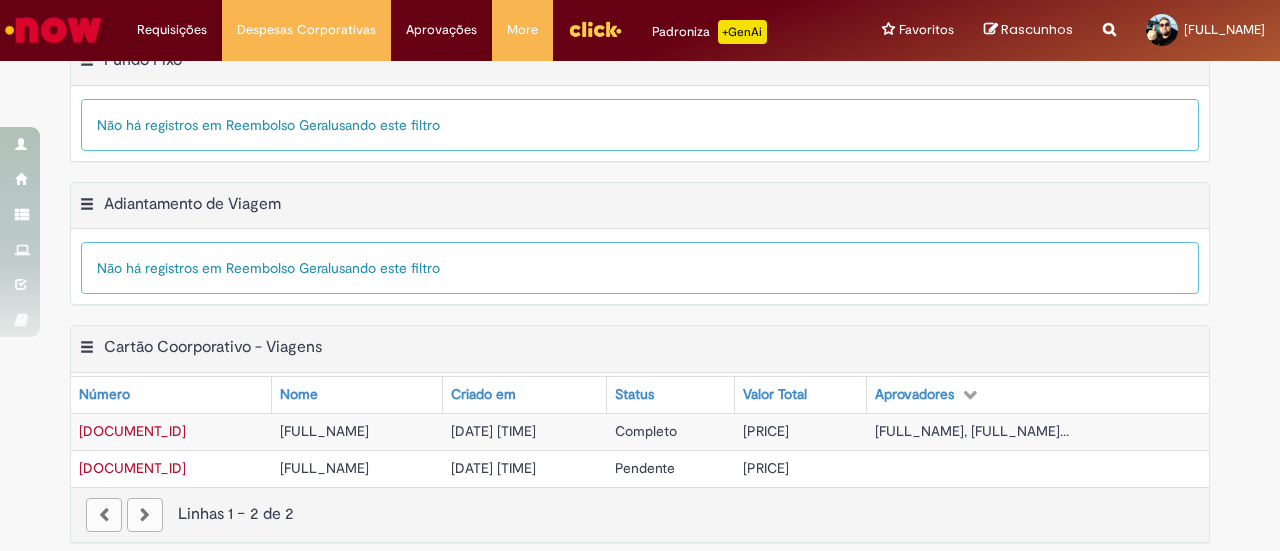 click on "[DOCUMENT_ID]" at bounding box center [132, 468] 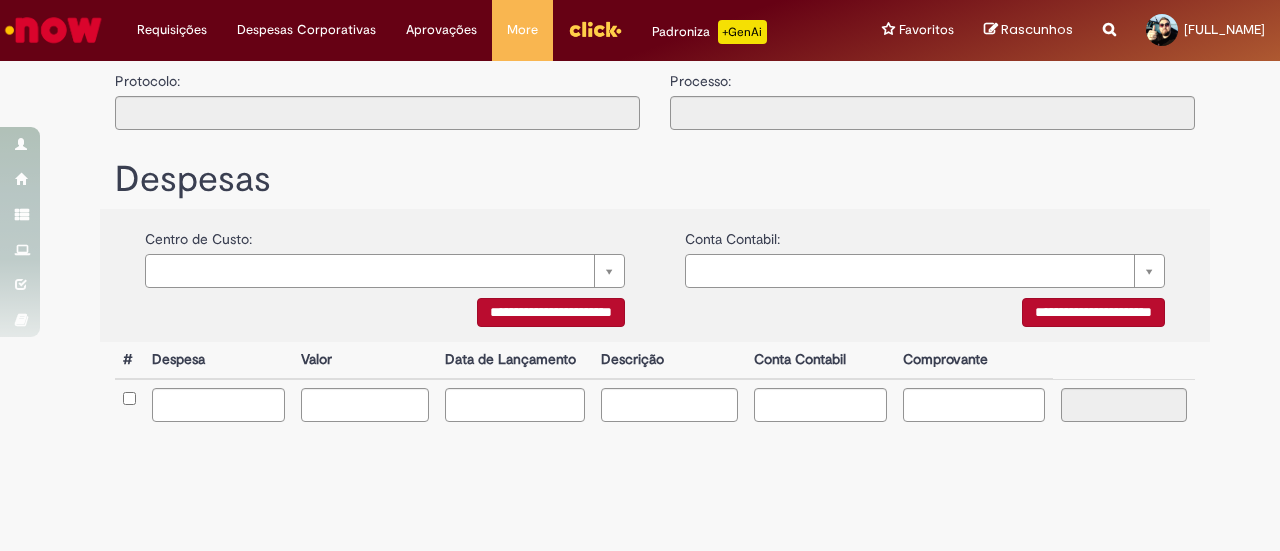 type on "**********" 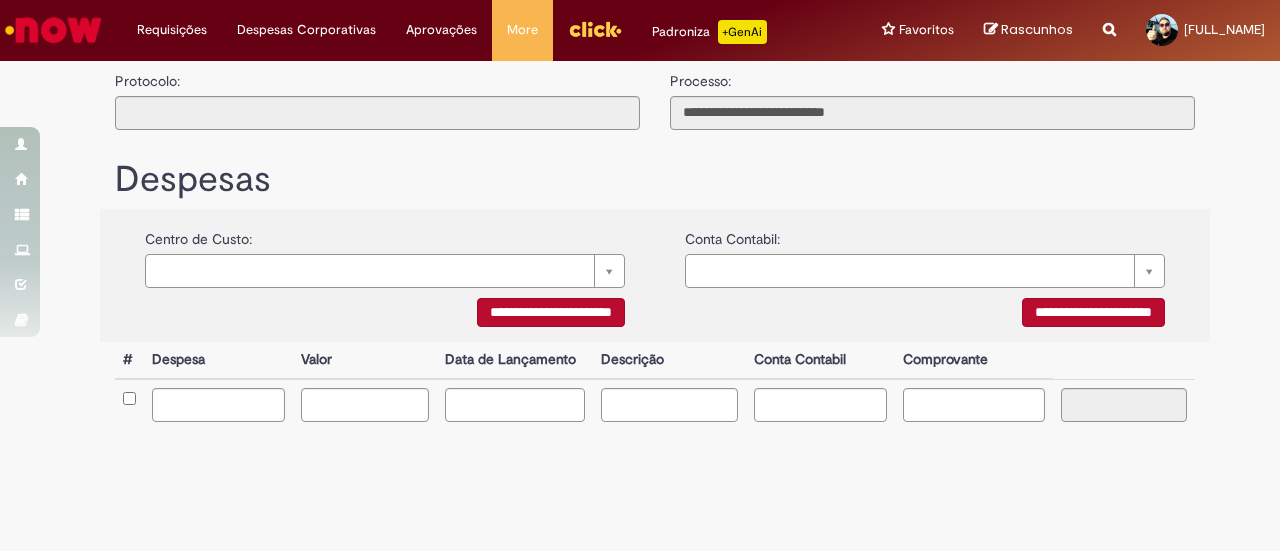 scroll, scrollTop: 0, scrollLeft: 0, axis: both 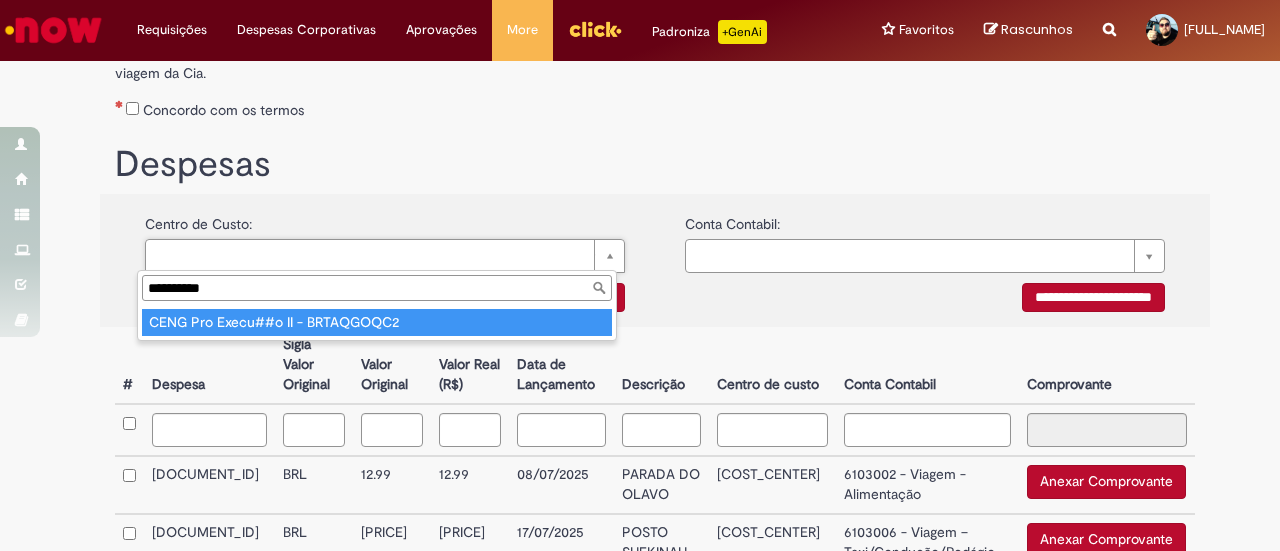 type on "**********" 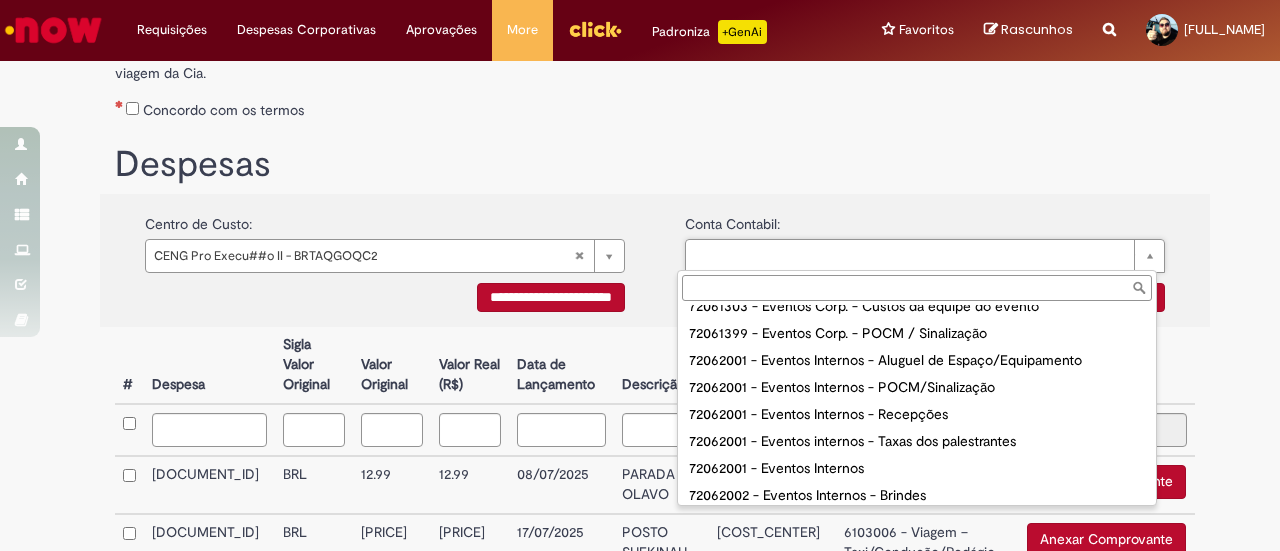 scroll, scrollTop: 402, scrollLeft: 0, axis: vertical 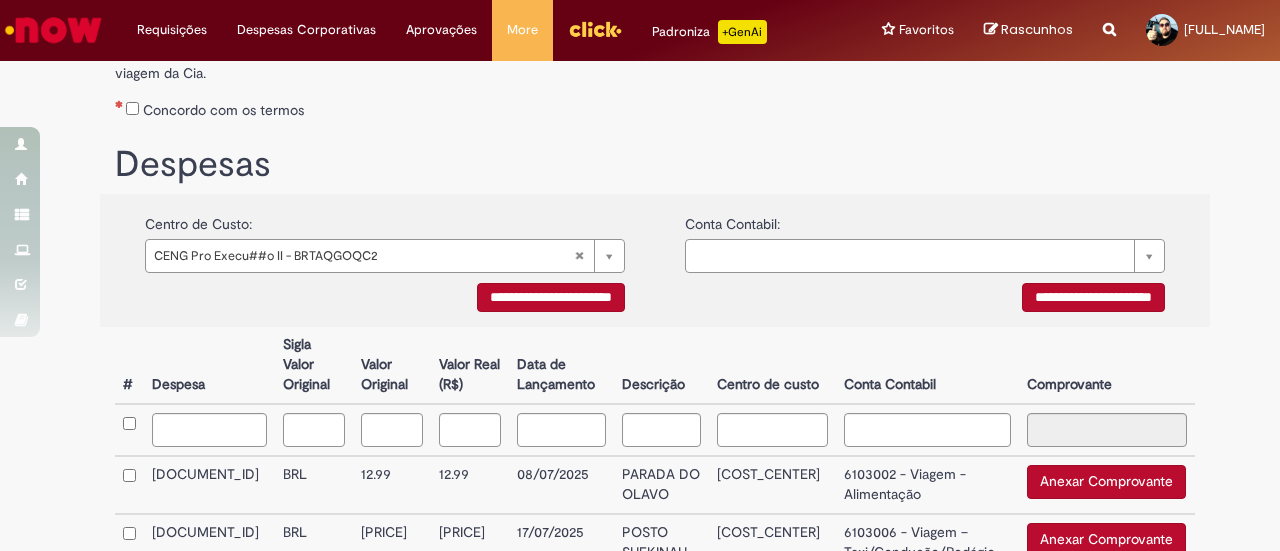 click on "Anexar Comprovante" at bounding box center [1106, 482] 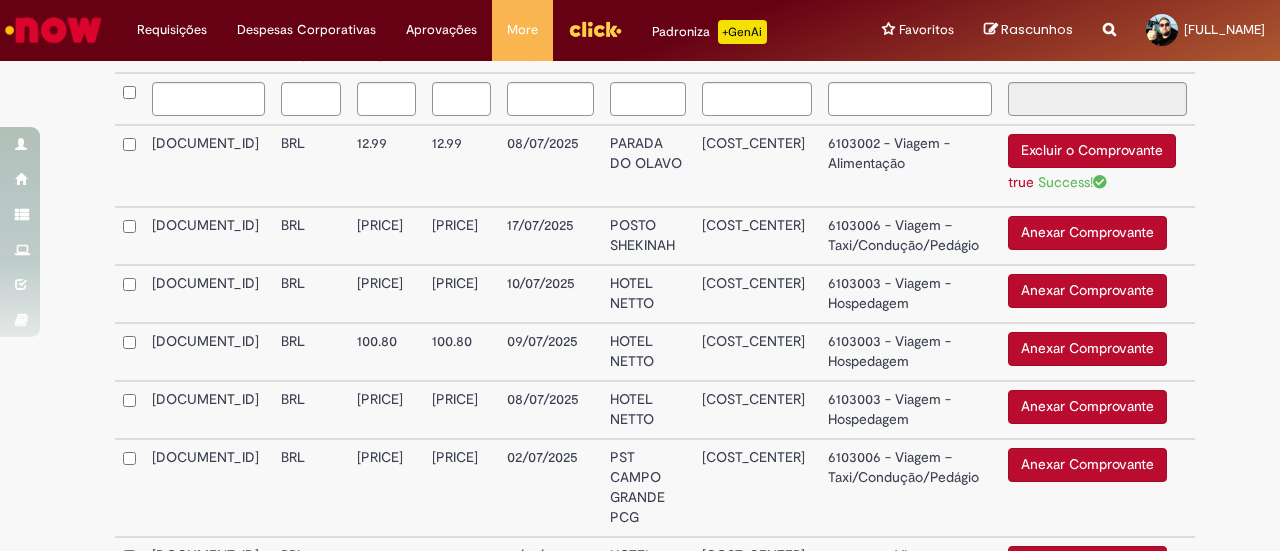 scroll, scrollTop: 600, scrollLeft: 0, axis: vertical 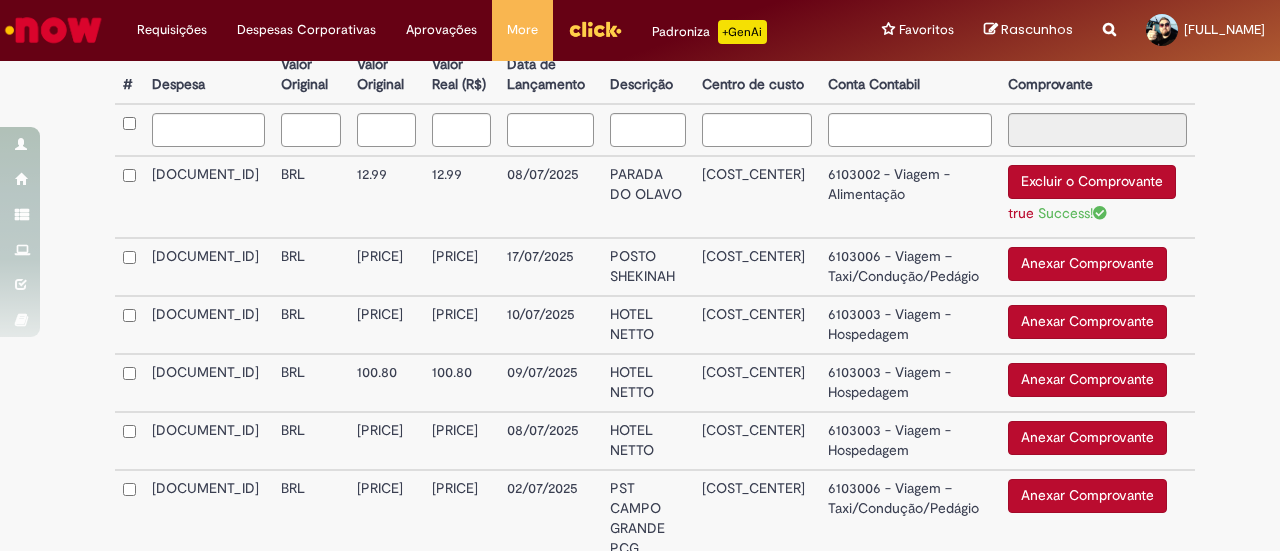 click on "Anexar Comprovante" at bounding box center (1087, 322) 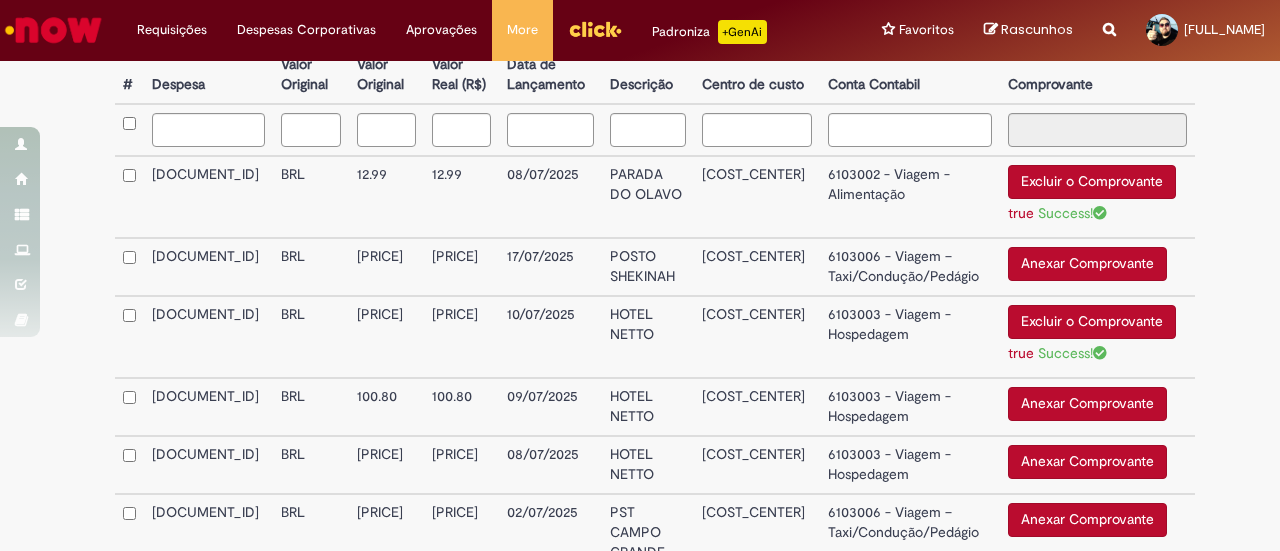 click on "Anexar Comprovante" at bounding box center (1087, 404) 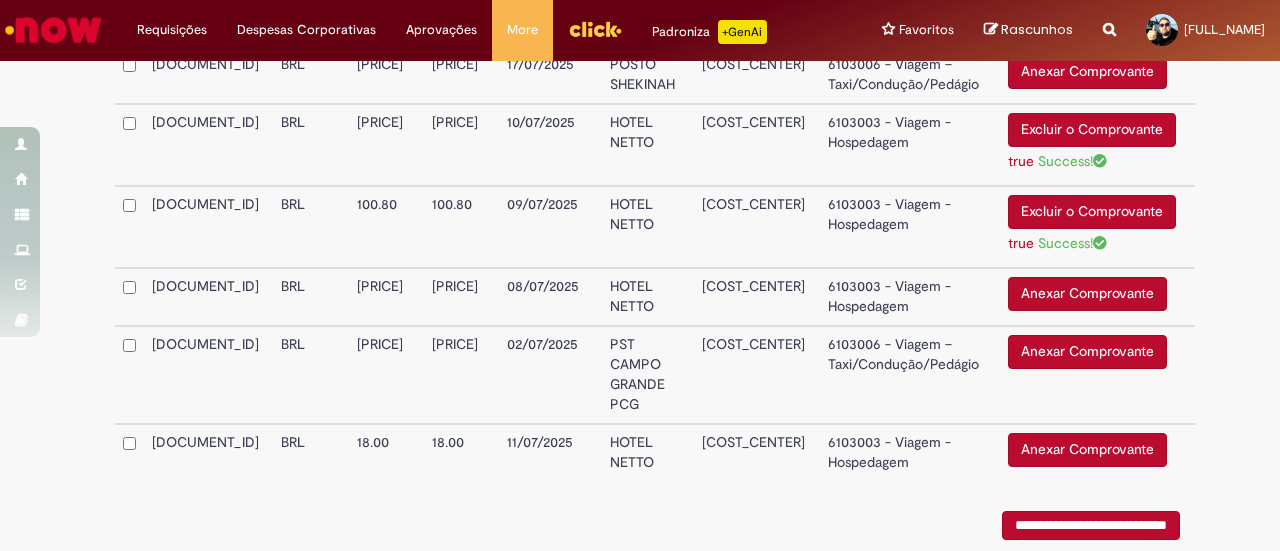 scroll, scrollTop: 800, scrollLeft: 0, axis: vertical 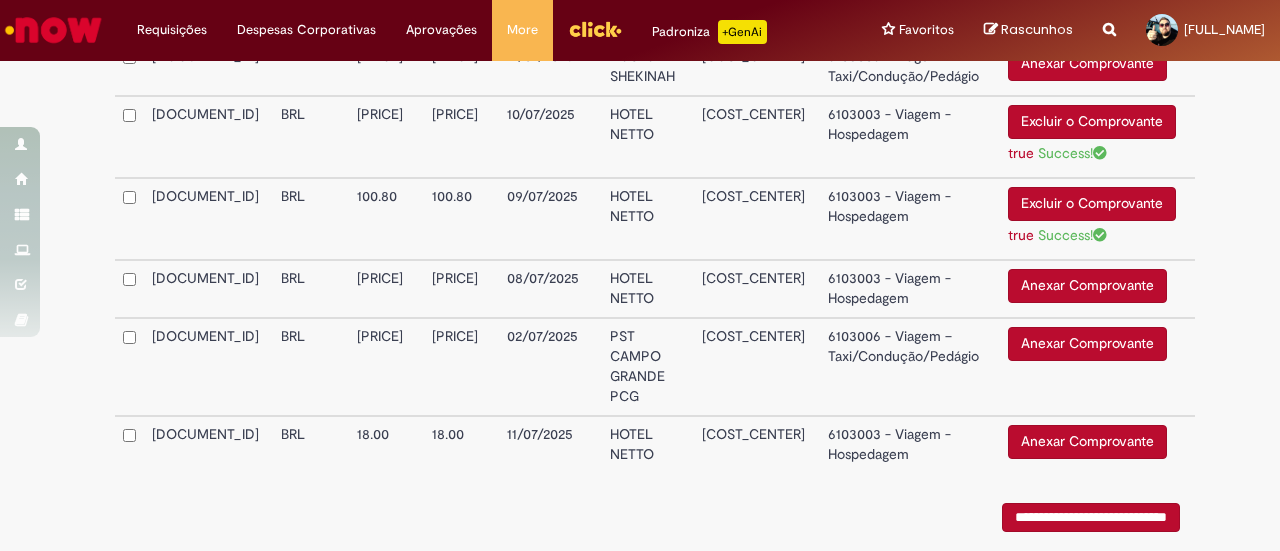 click on "Anexar Comprovante" at bounding box center [1087, 286] 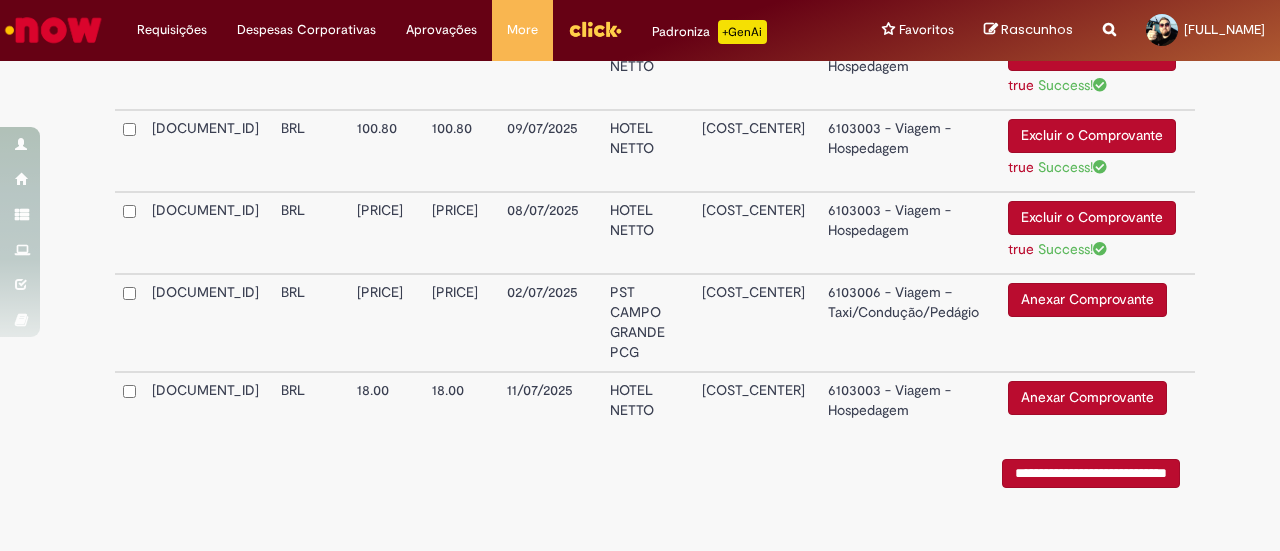 scroll, scrollTop: 917, scrollLeft: 0, axis: vertical 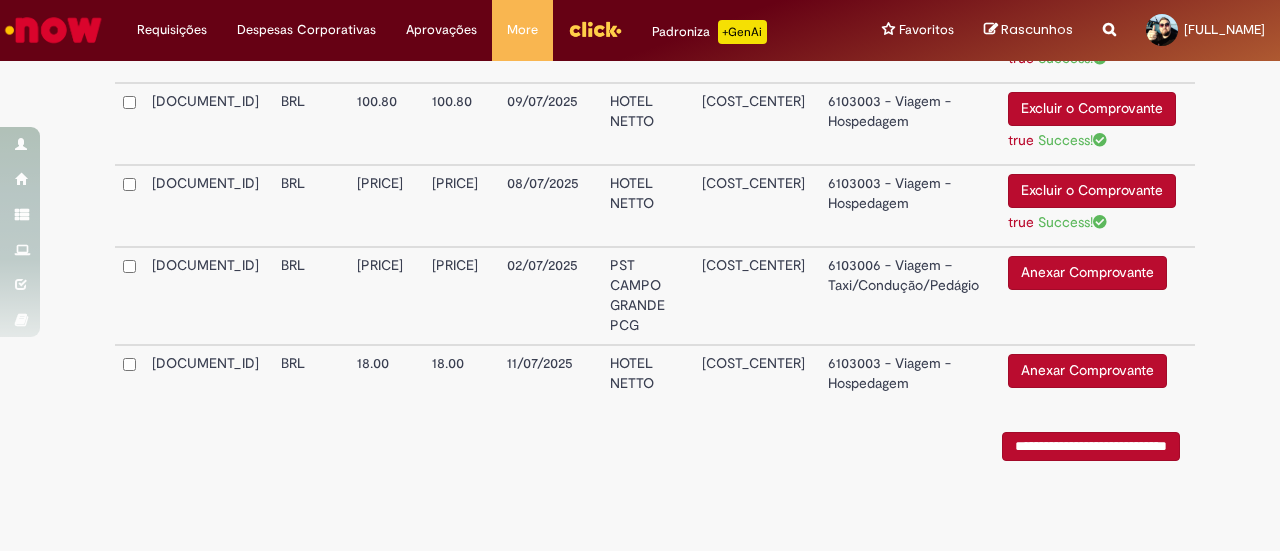 click on "Anexar Comprovante" at bounding box center (1087, 371) 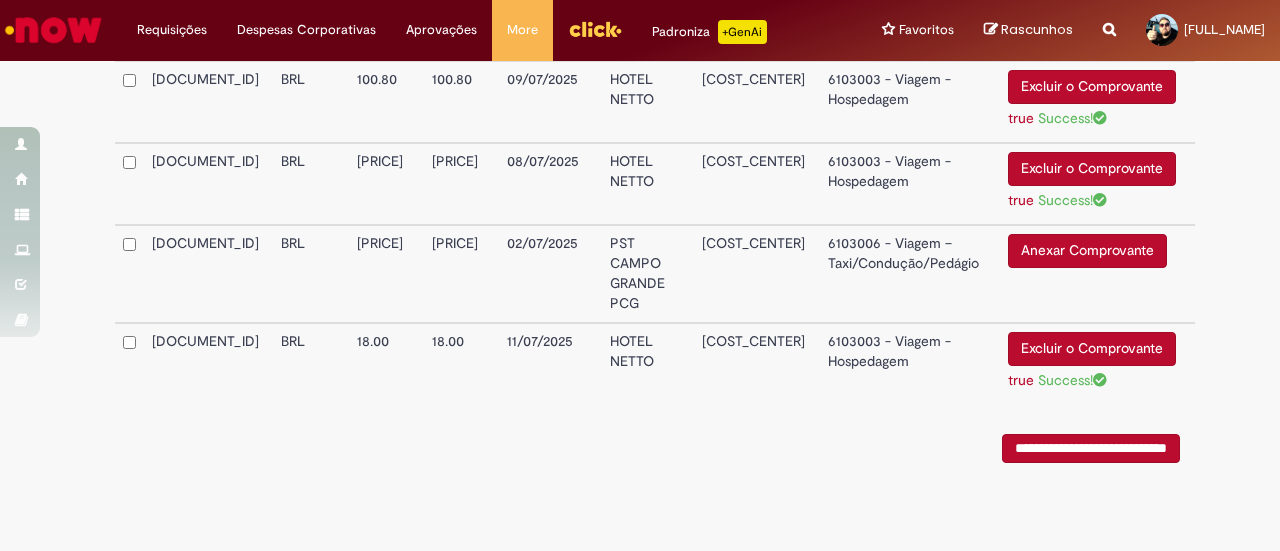 click on "Anexar Comprovante" at bounding box center [1087, 251] 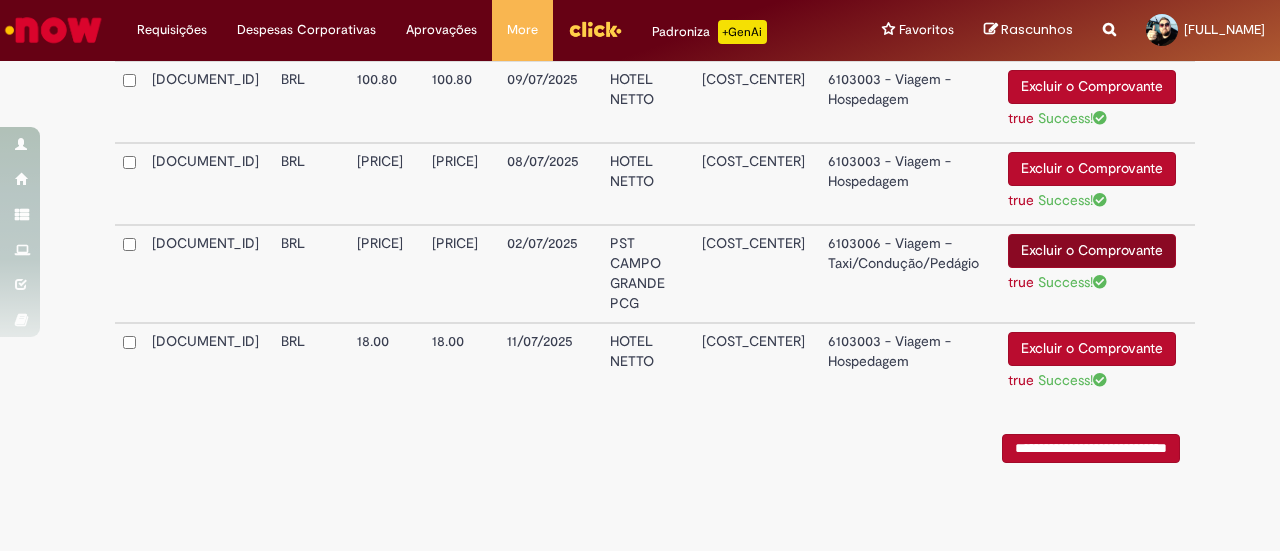 scroll, scrollTop: 717, scrollLeft: 0, axis: vertical 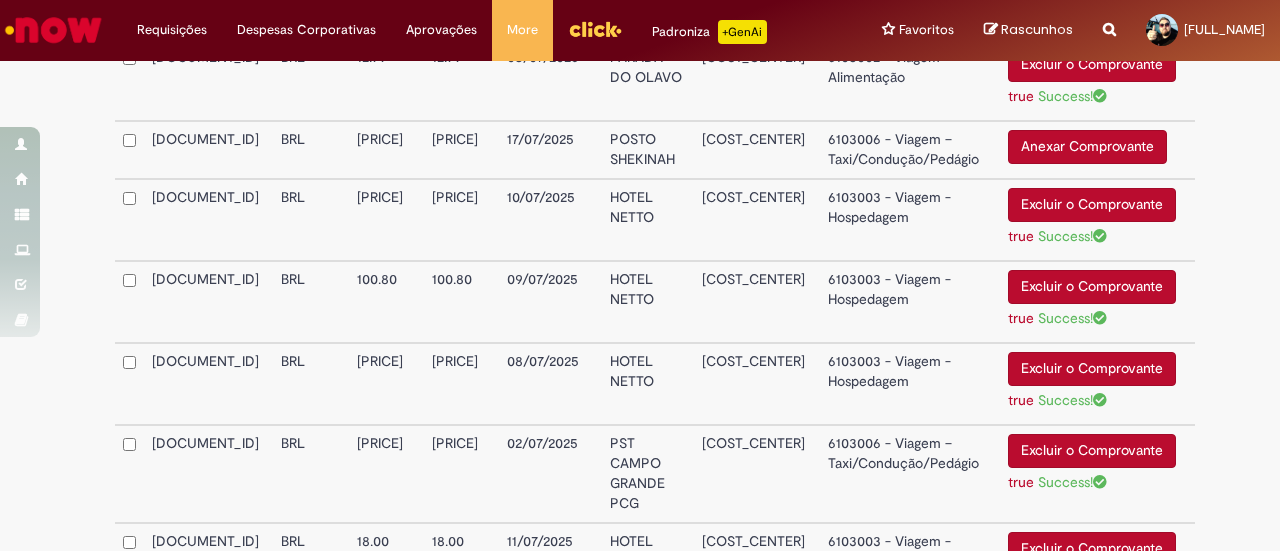 click on "Anexar Comprovante" at bounding box center (1087, 147) 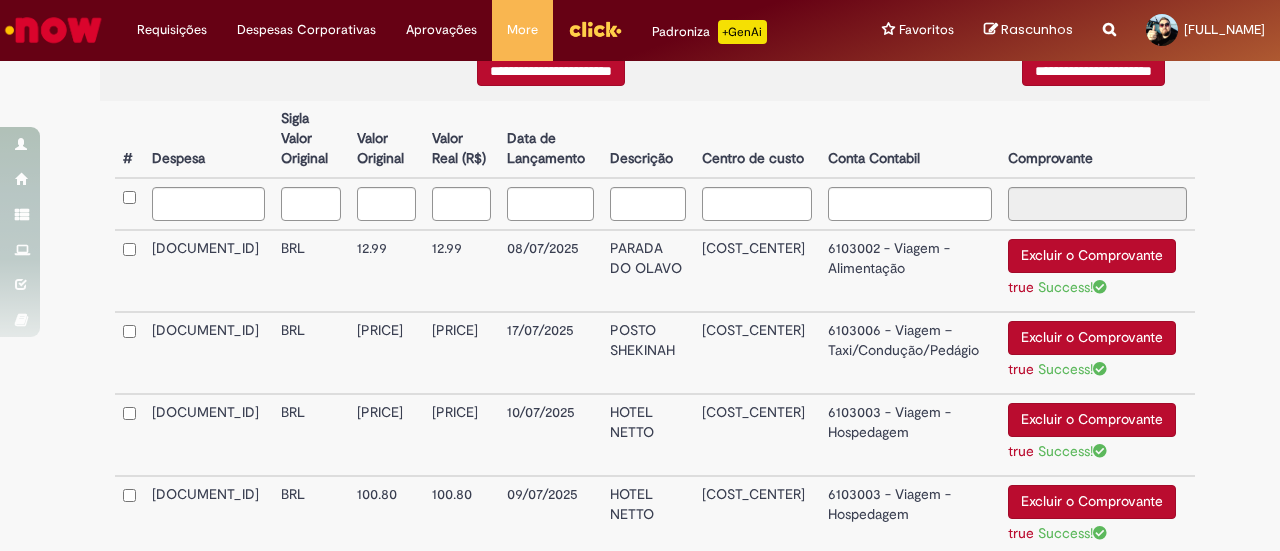scroll, scrollTop: 527, scrollLeft: 0, axis: vertical 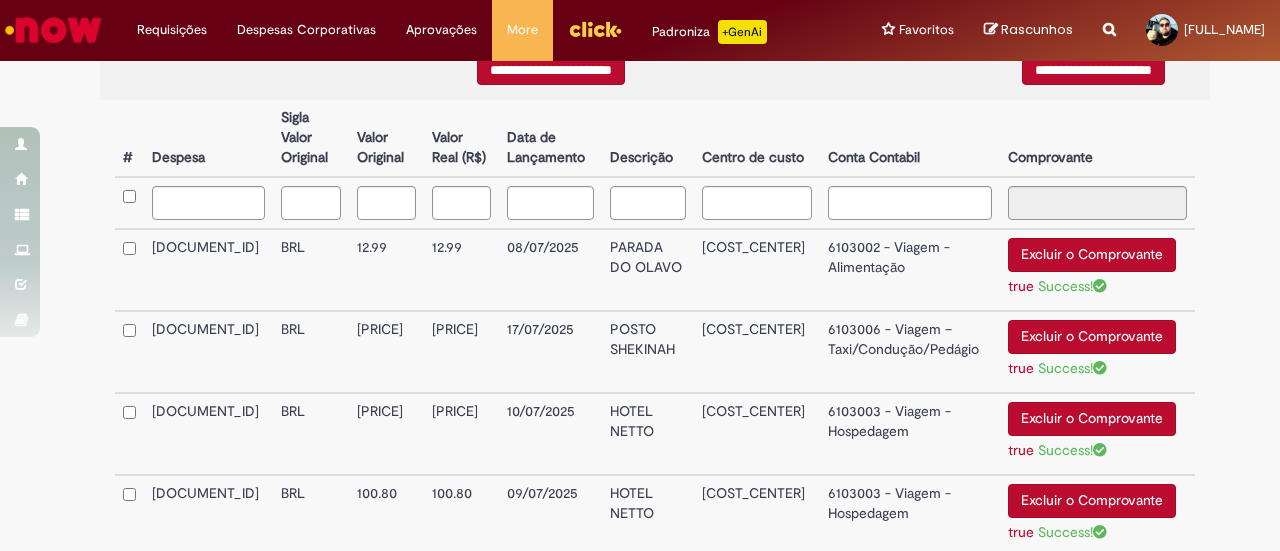 click at bounding box center (129, 434) 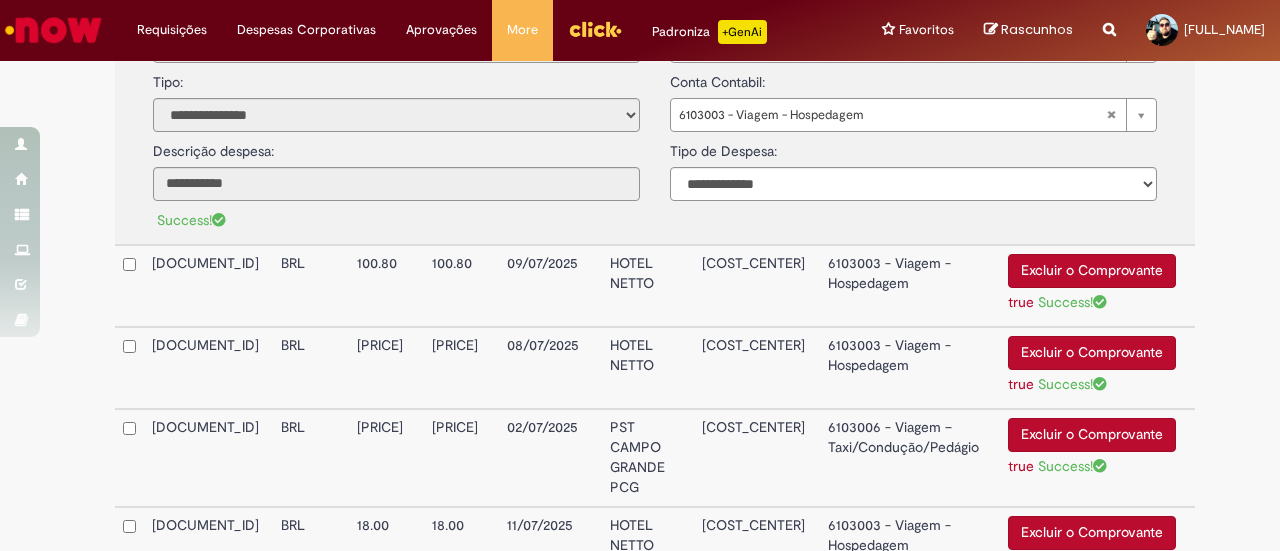 scroll, scrollTop: 1027, scrollLeft: 0, axis: vertical 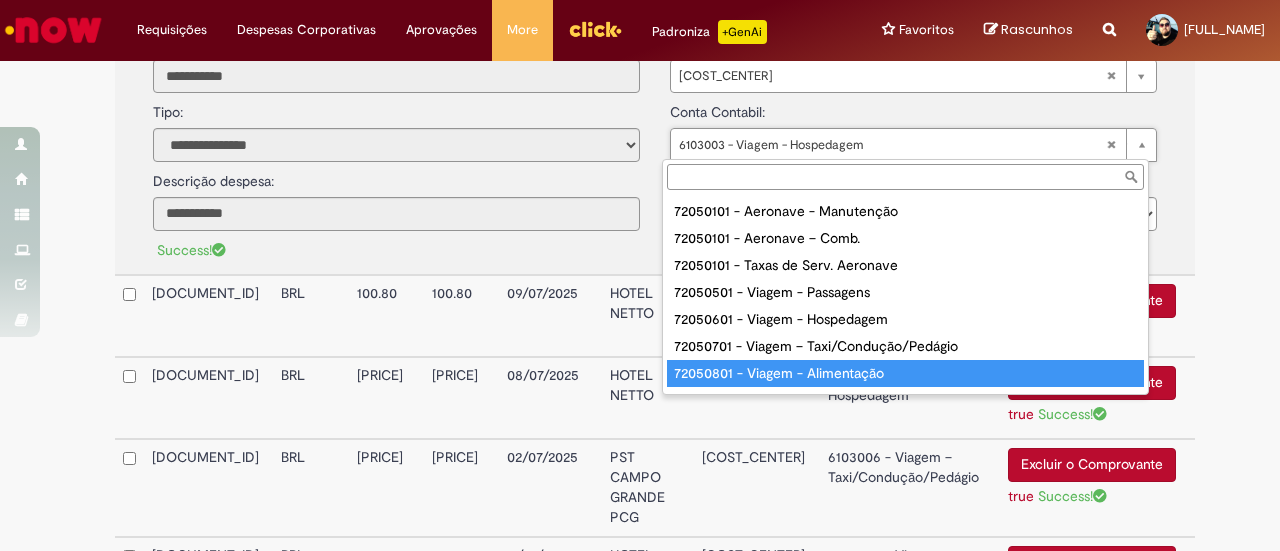 type on "**********" 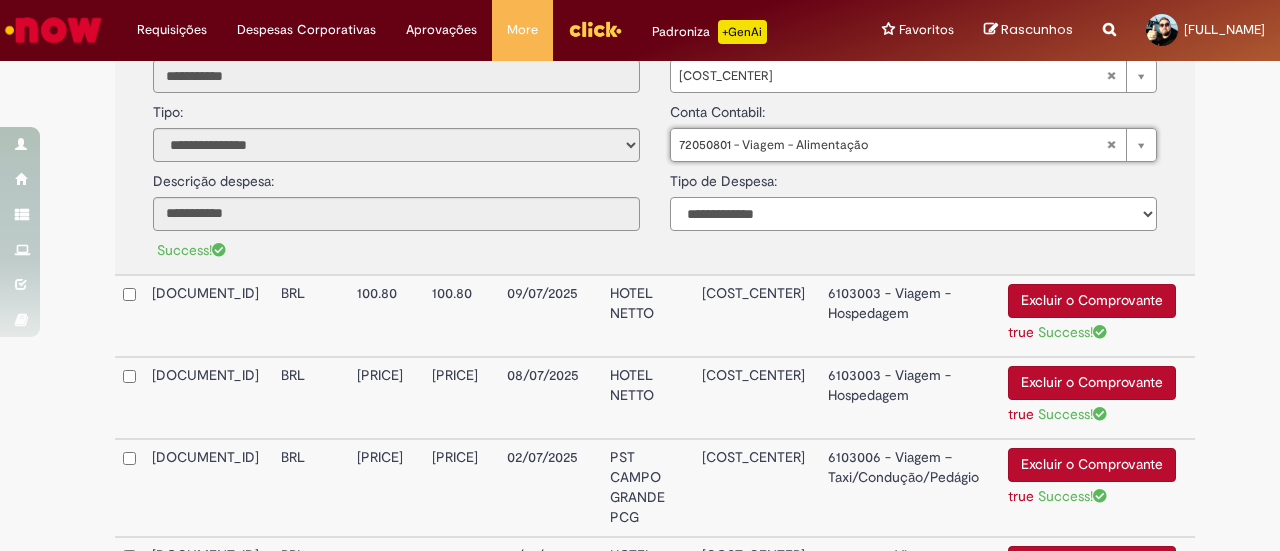 click on "**********" at bounding box center [913, 214] 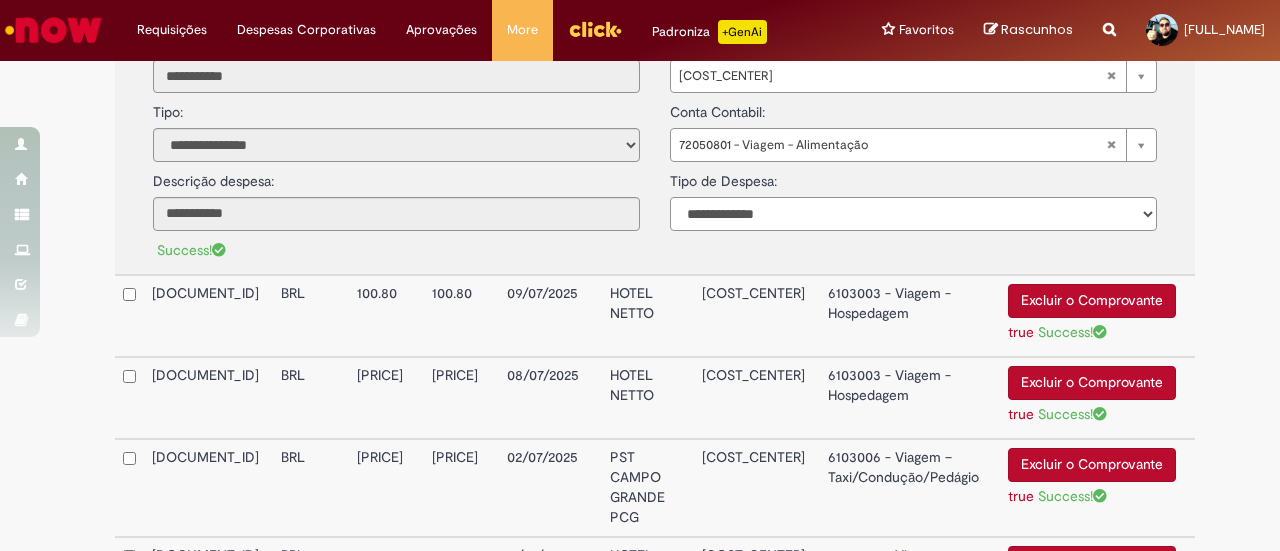 select on "*" 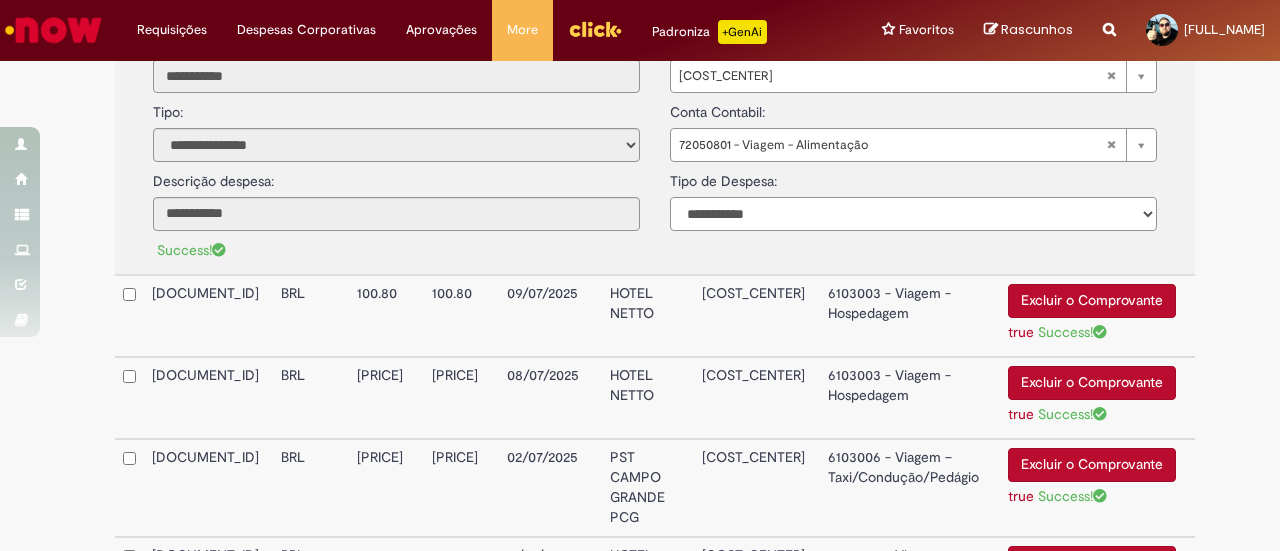 click on "**********" at bounding box center (913, 214) 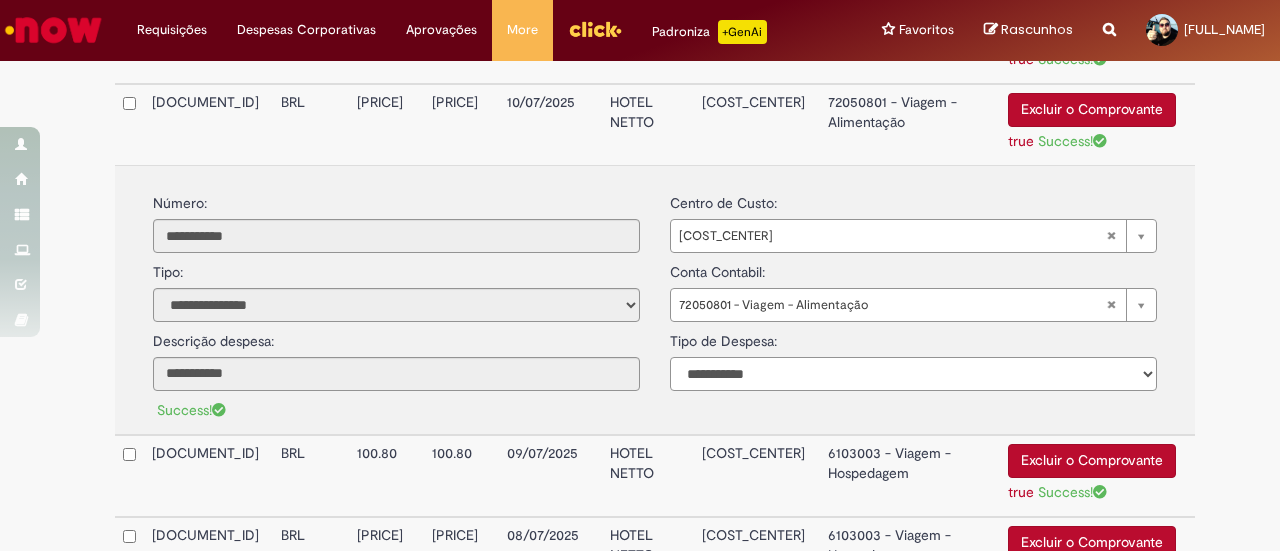 scroll, scrollTop: 796, scrollLeft: 0, axis: vertical 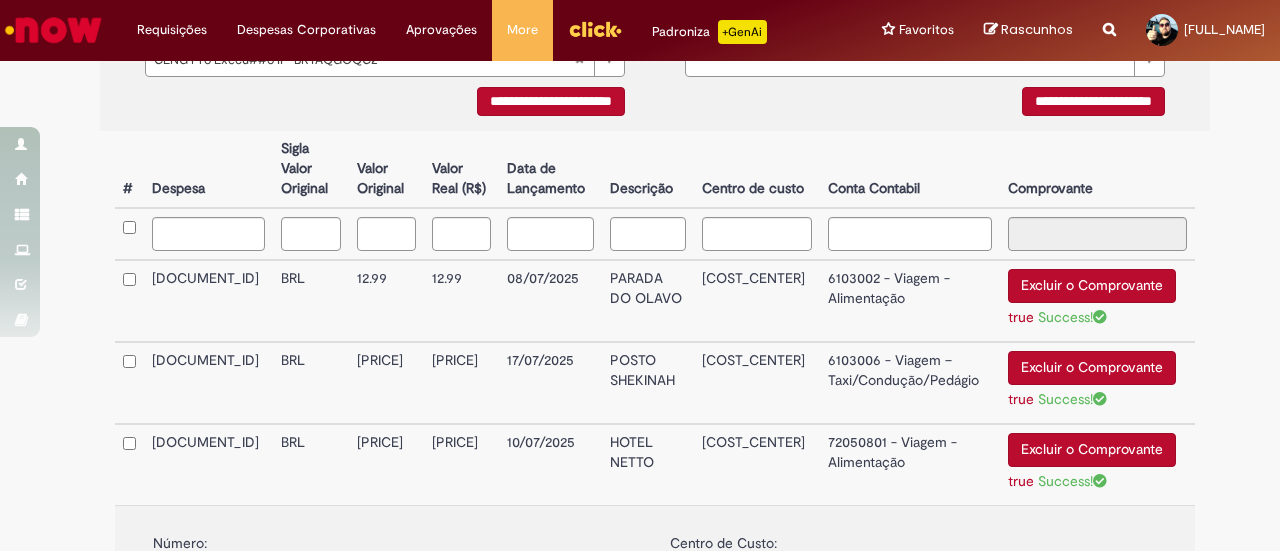 click on "6103002 - Viagem - Alimentação" at bounding box center [910, 301] 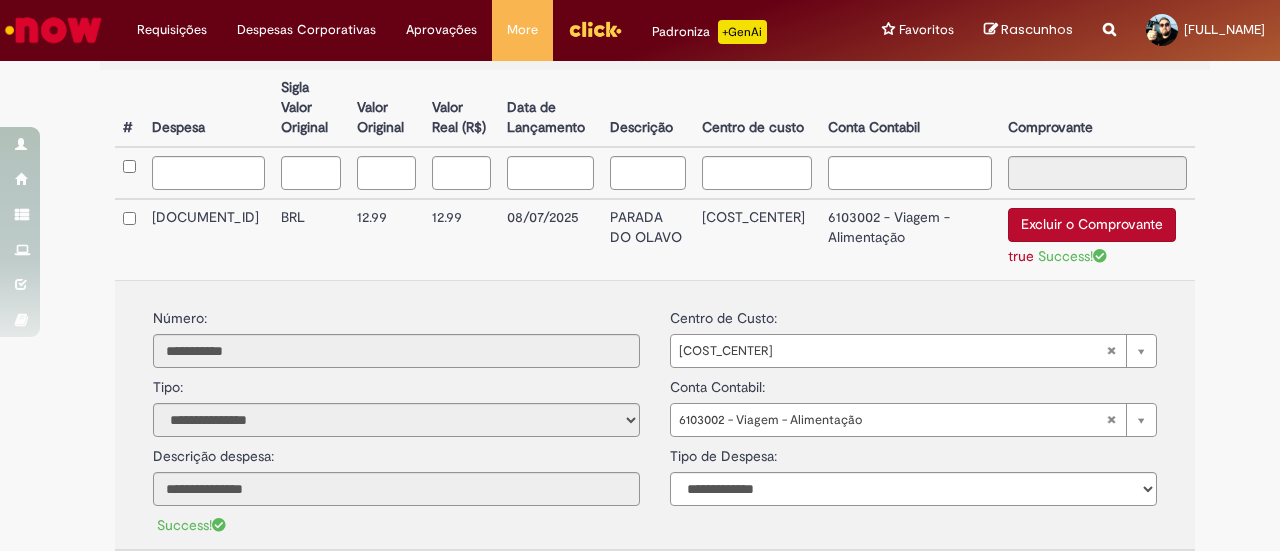scroll, scrollTop: 796, scrollLeft: 0, axis: vertical 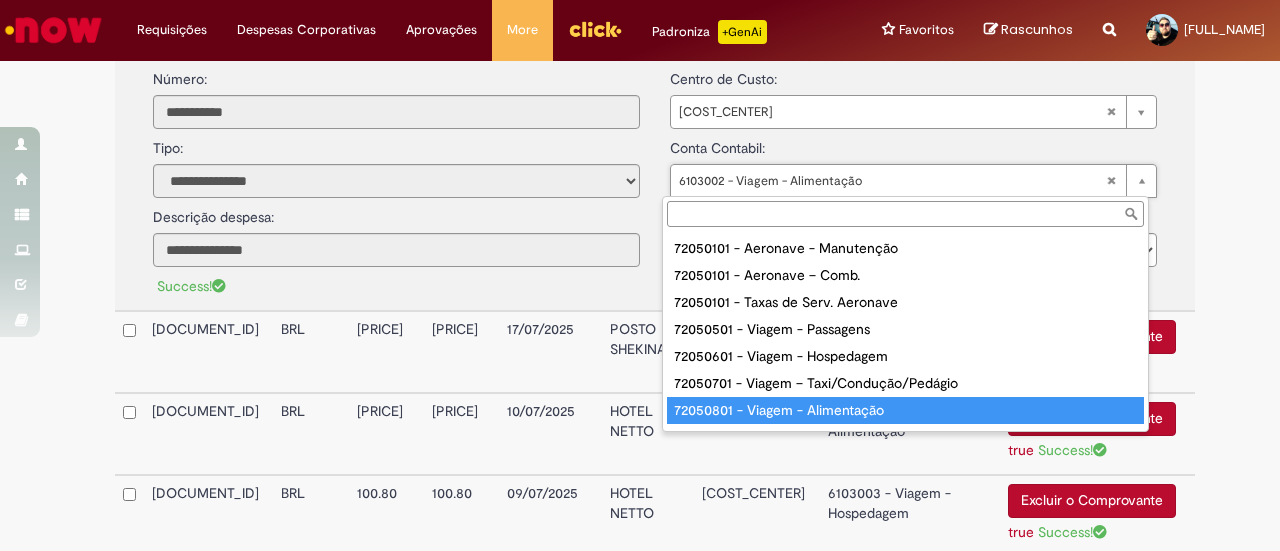 type on "**********" 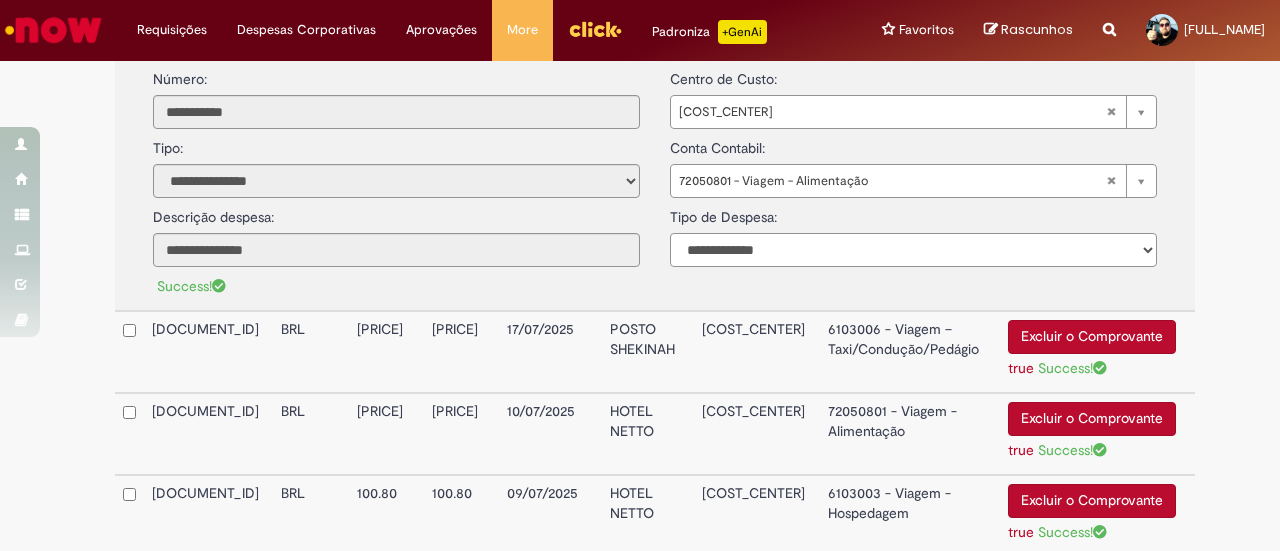 click on "**********" at bounding box center [913, 250] 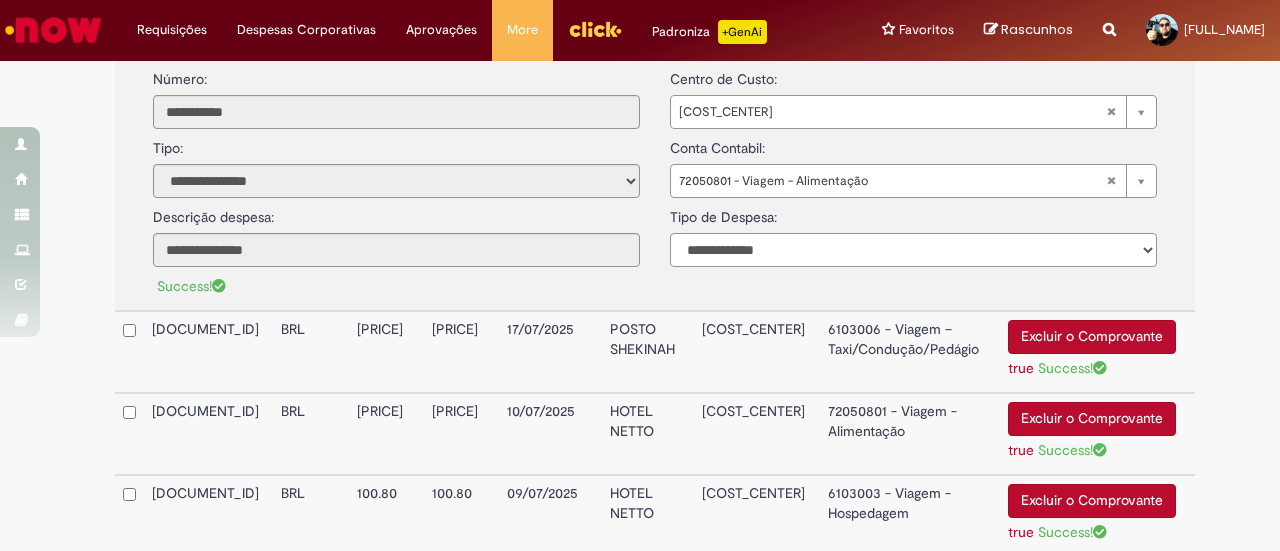 select on "*" 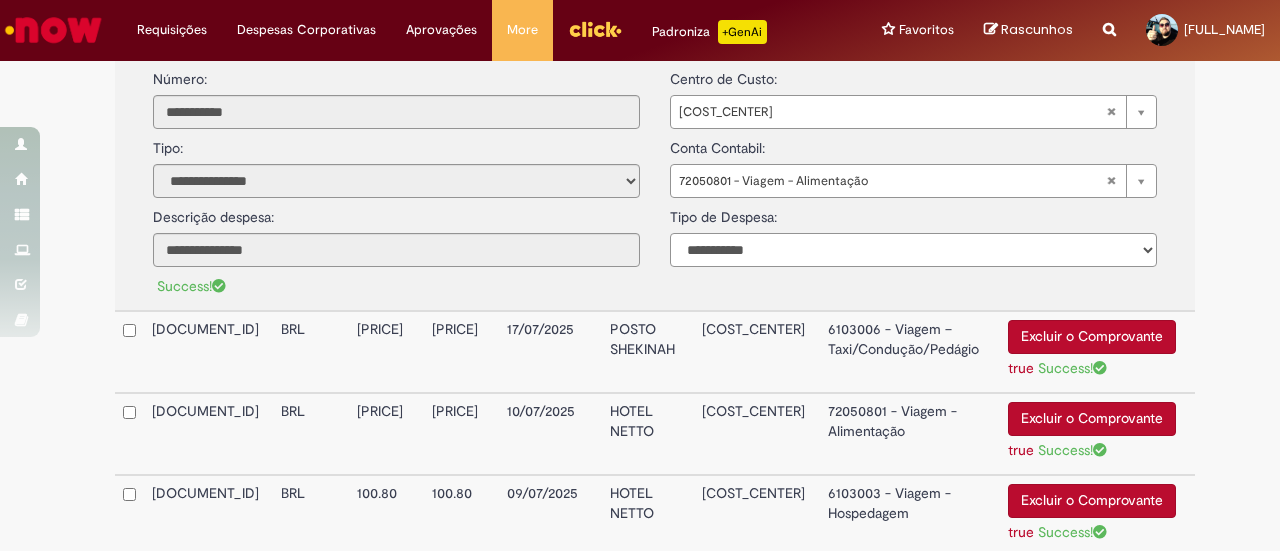 click on "**********" at bounding box center [913, 250] 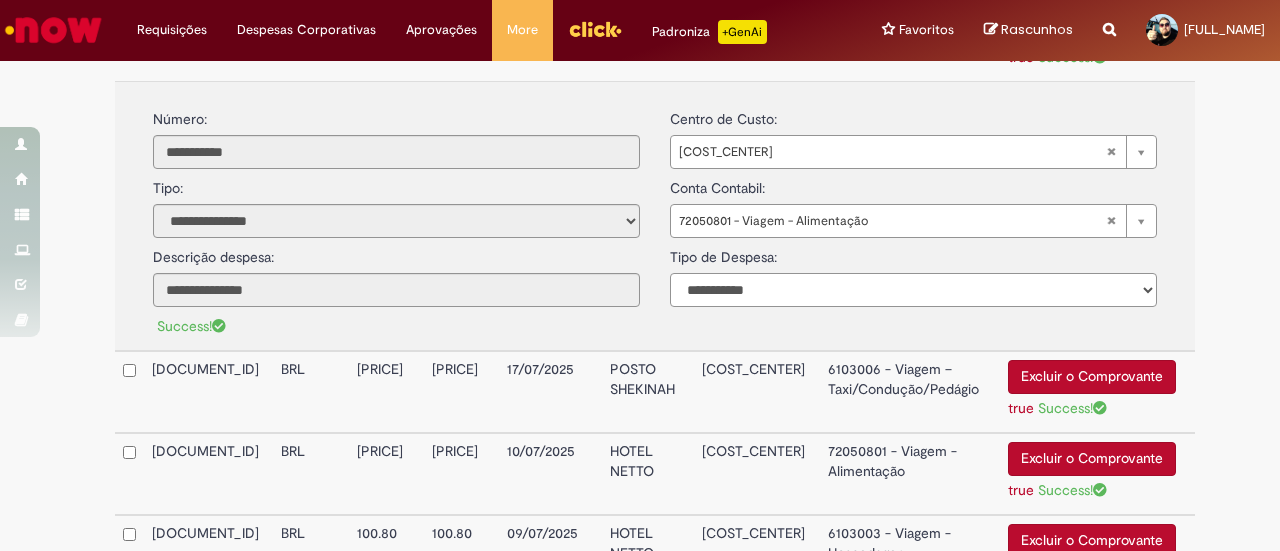 scroll, scrollTop: 696, scrollLeft: 0, axis: vertical 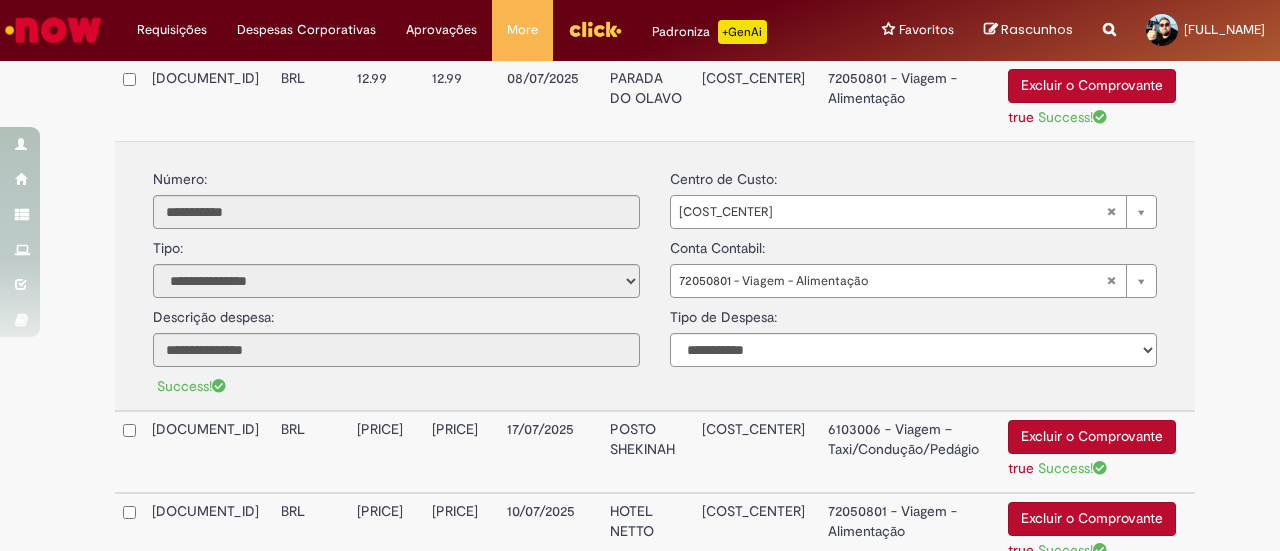 click on "**********" at bounding box center [913, 263] 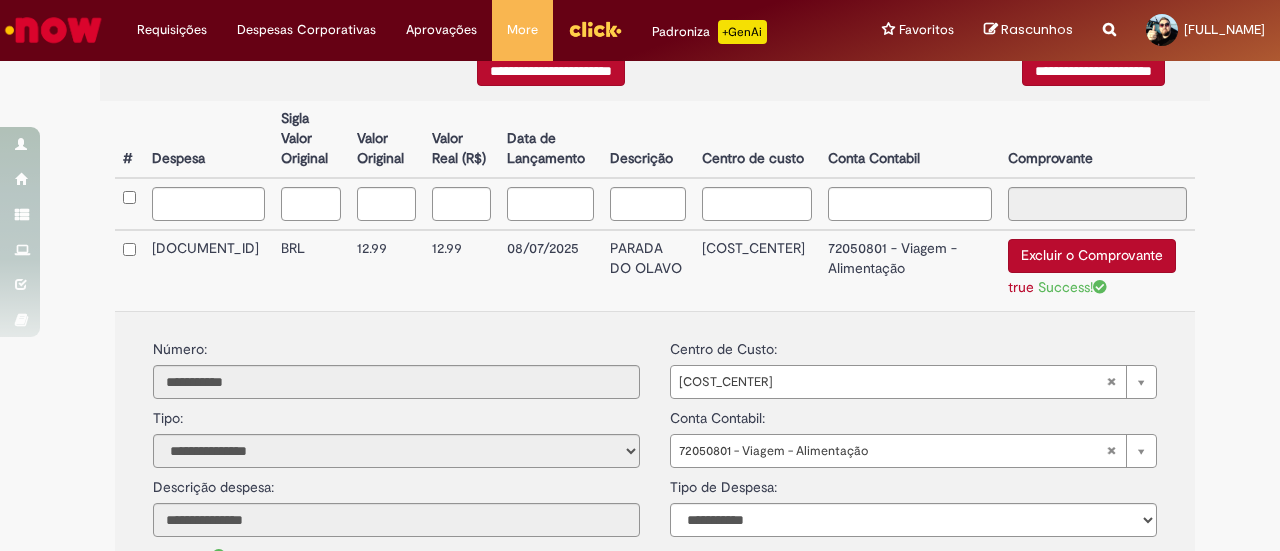 scroll, scrollTop: 496, scrollLeft: 0, axis: vertical 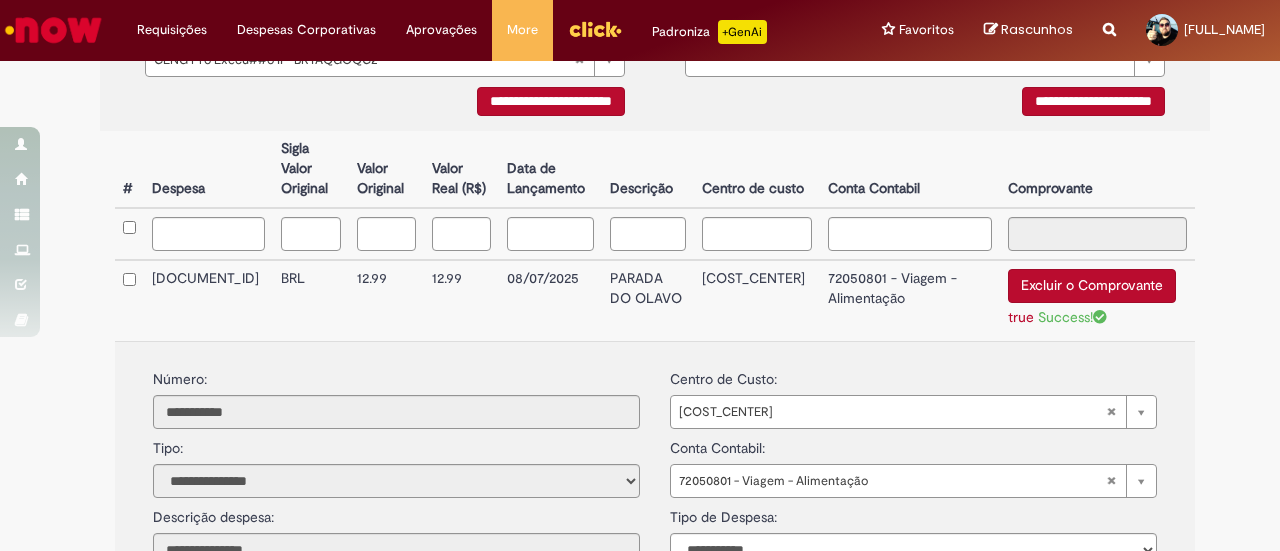 click on "12.99" at bounding box center (461, 300) 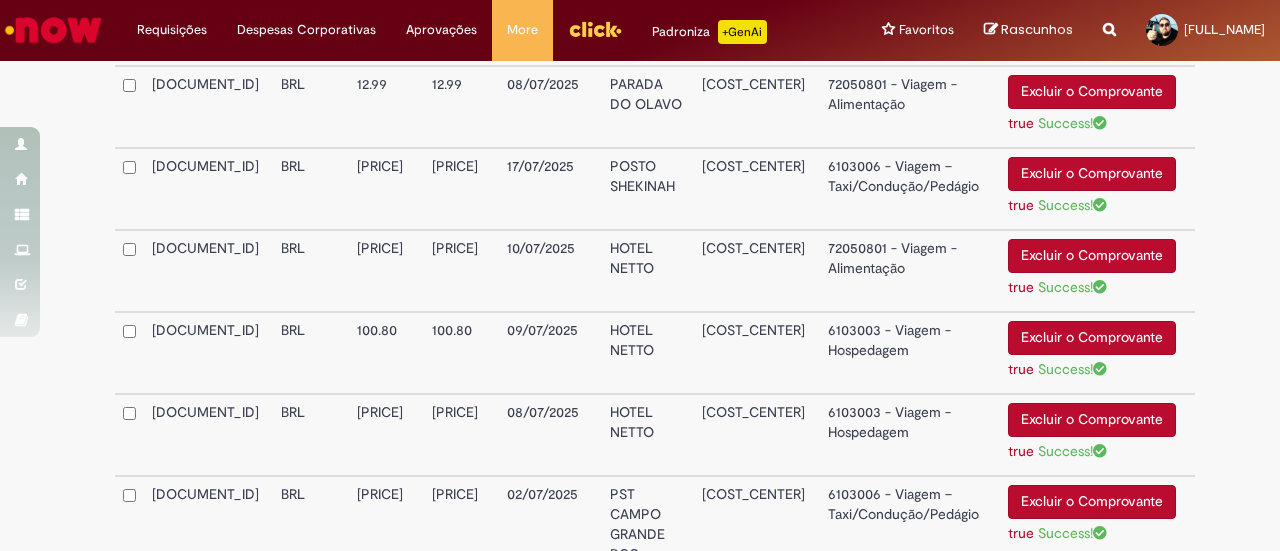scroll, scrollTop: 696, scrollLeft: 0, axis: vertical 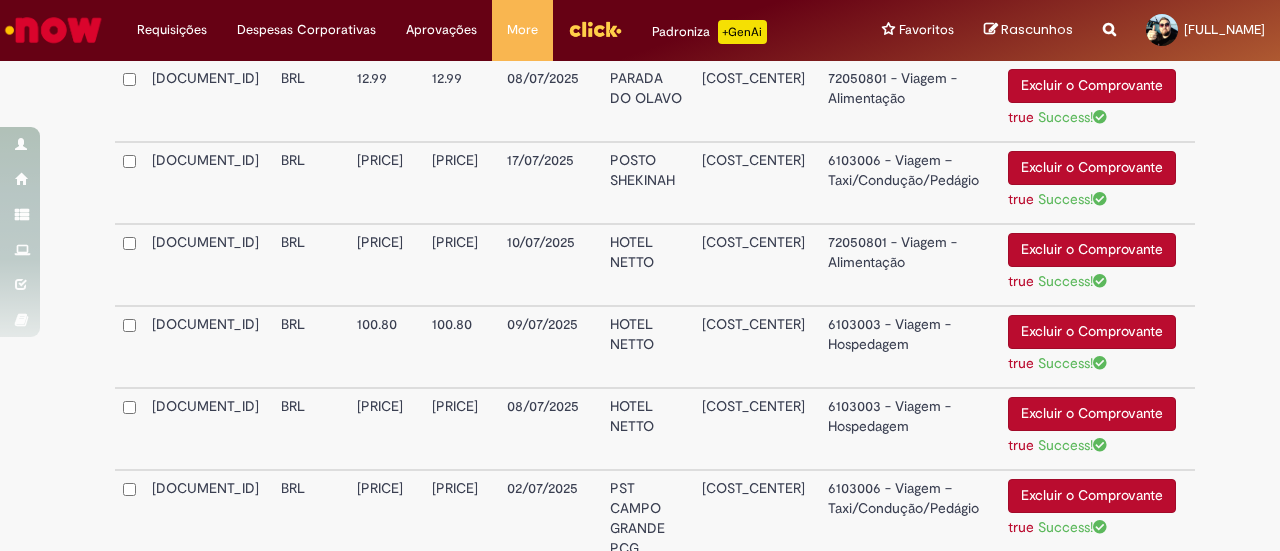 click at bounding box center [129, 347] 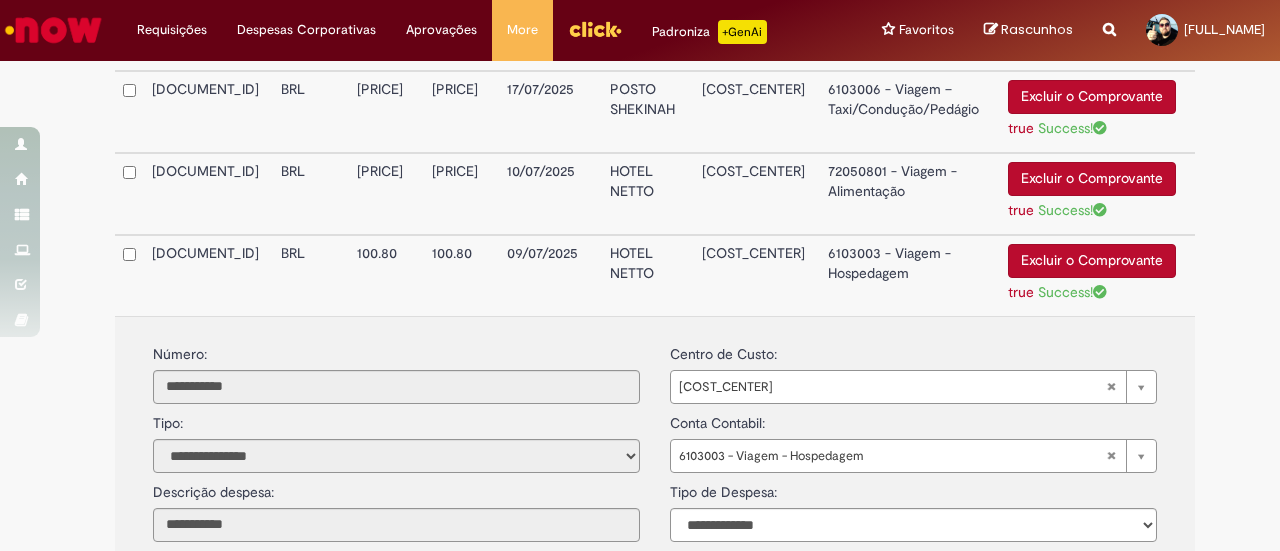 scroll, scrollTop: 896, scrollLeft: 0, axis: vertical 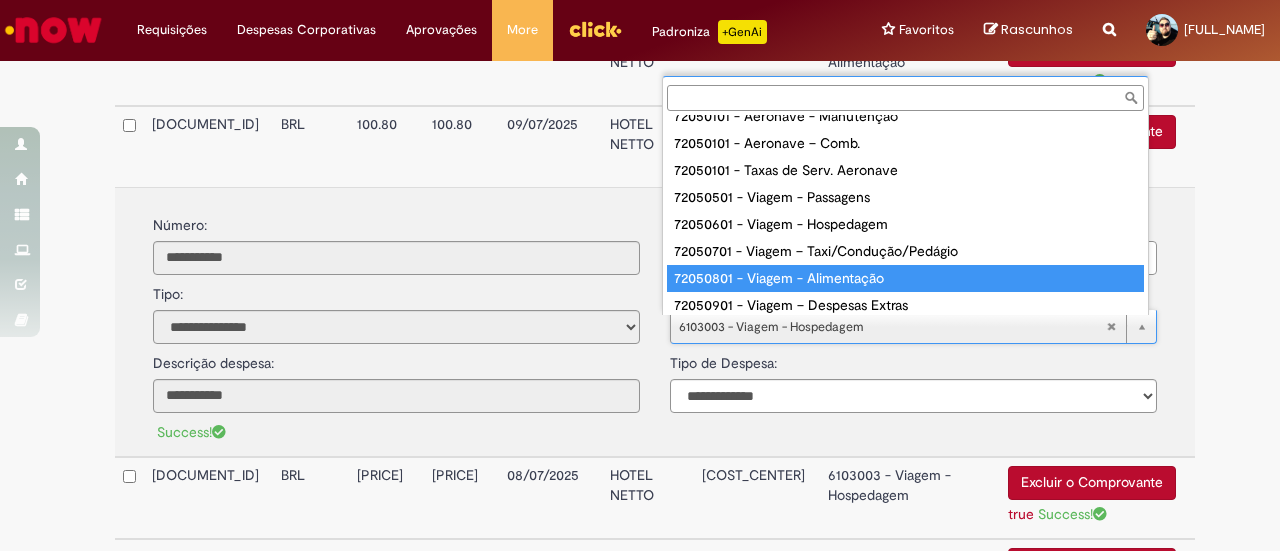 type on "**********" 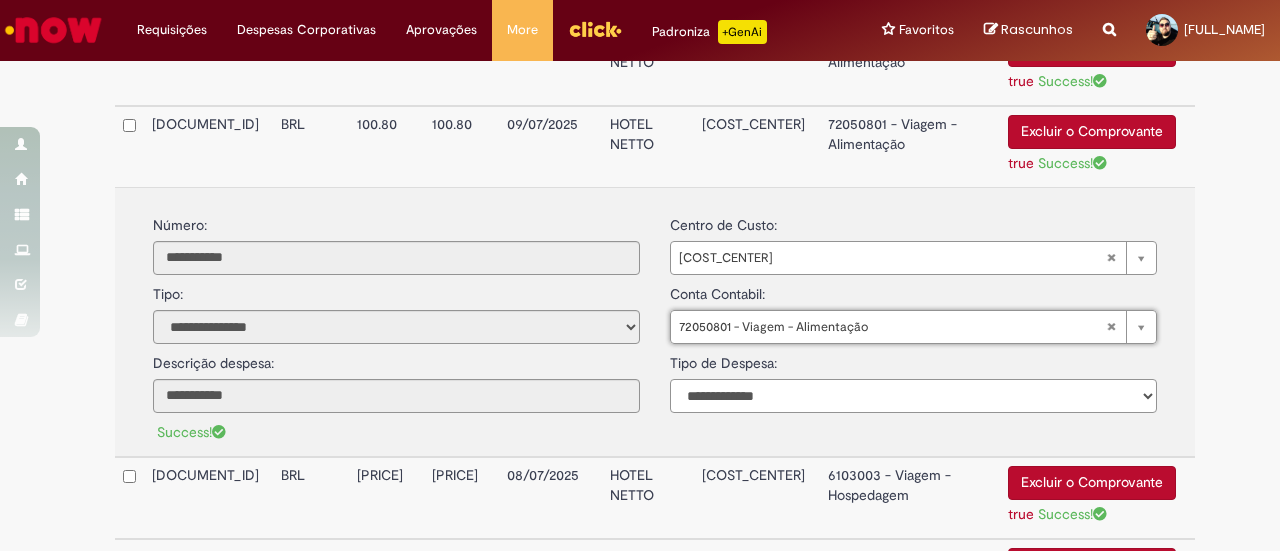 click on "**********" at bounding box center [913, 396] 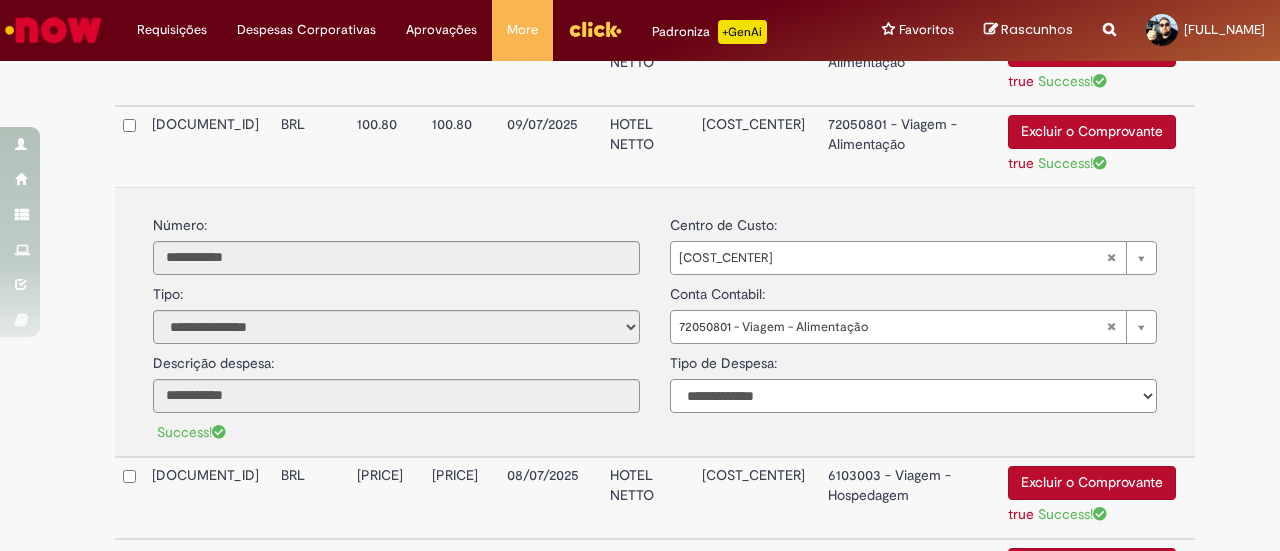 select on "*" 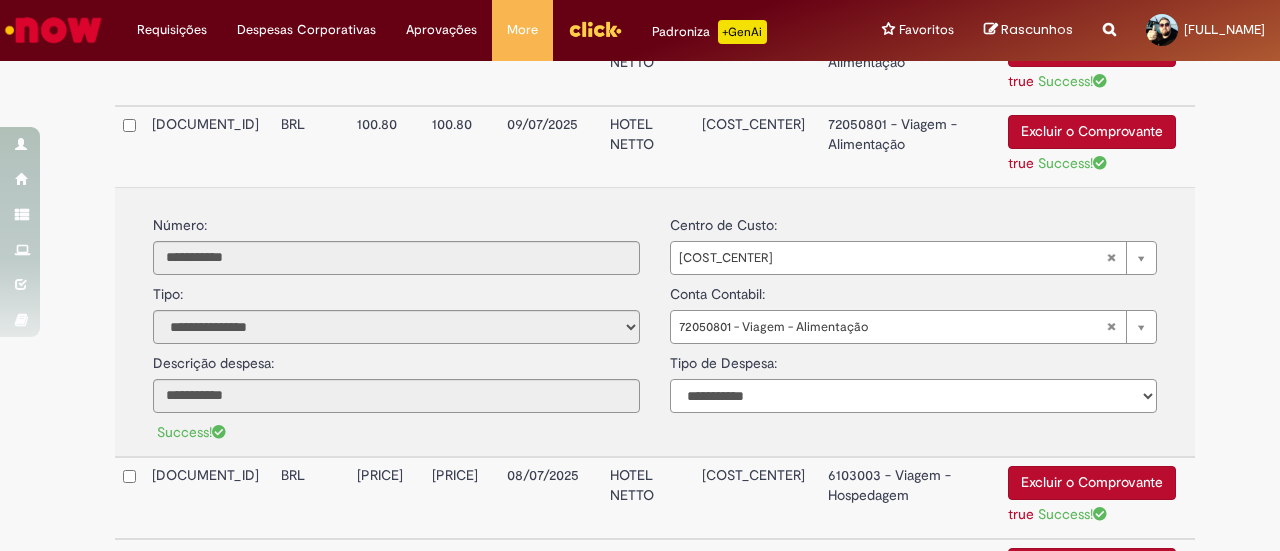 click on "**********" at bounding box center [913, 396] 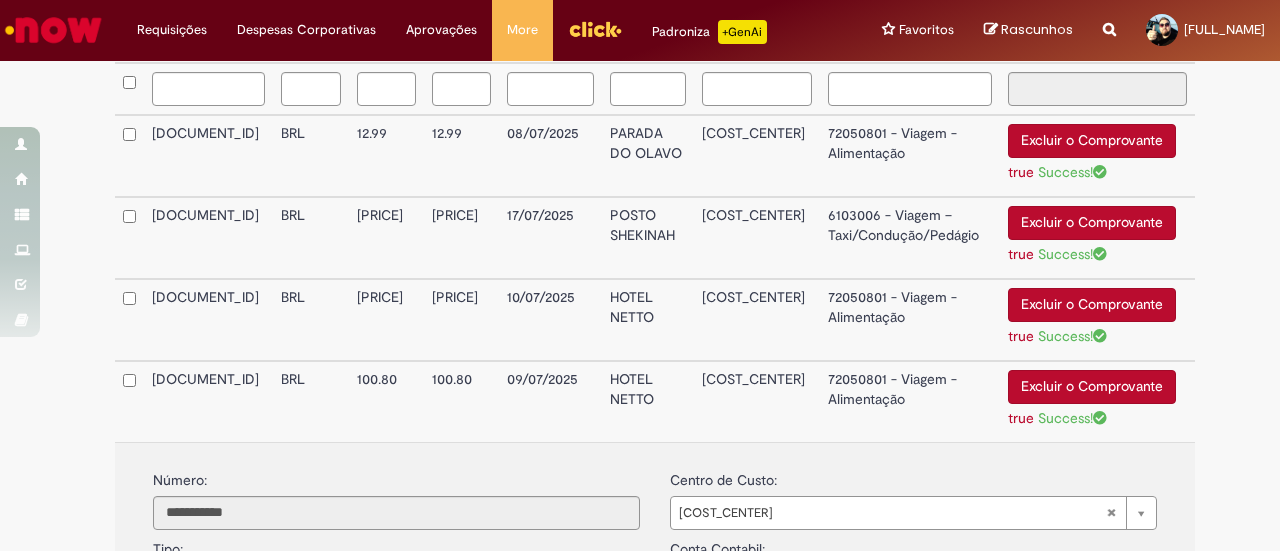 scroll, scrollTop: 596, scrollLeft: 0, axis: vertical 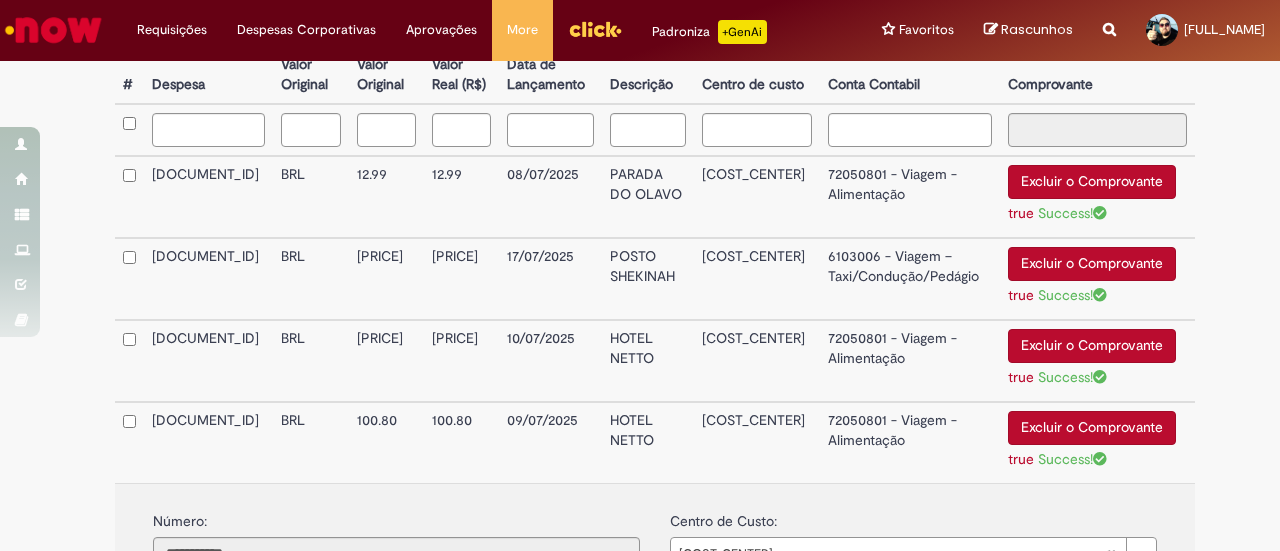 click on "[PRICE]" at bounding box center [386, 279] 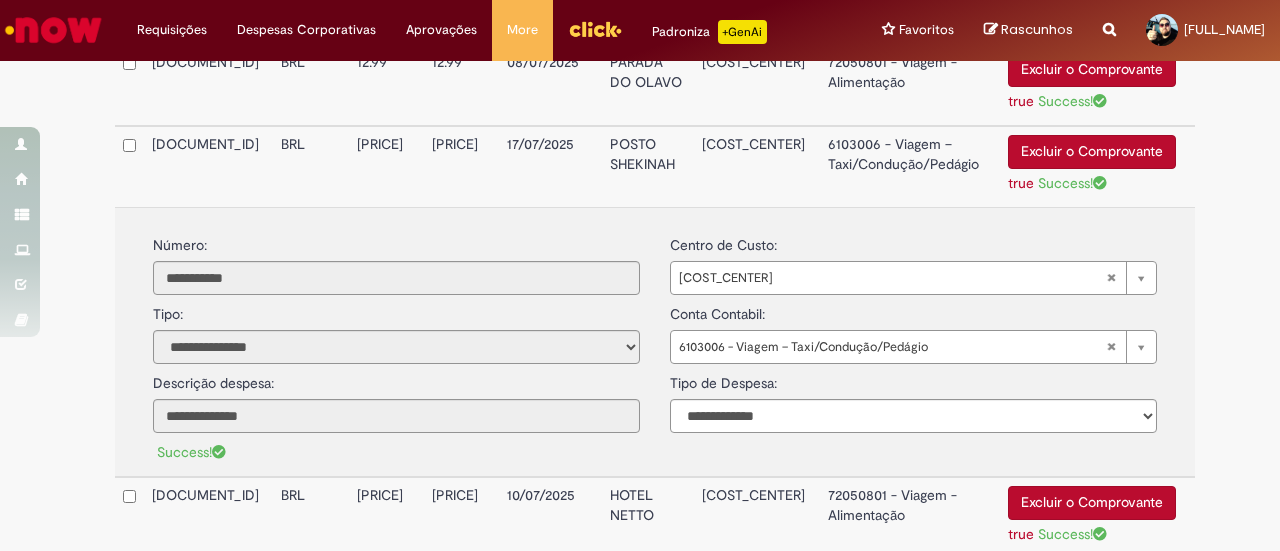 scroll, scrollTop: 800, scrollLeft: 0, axis: vertical 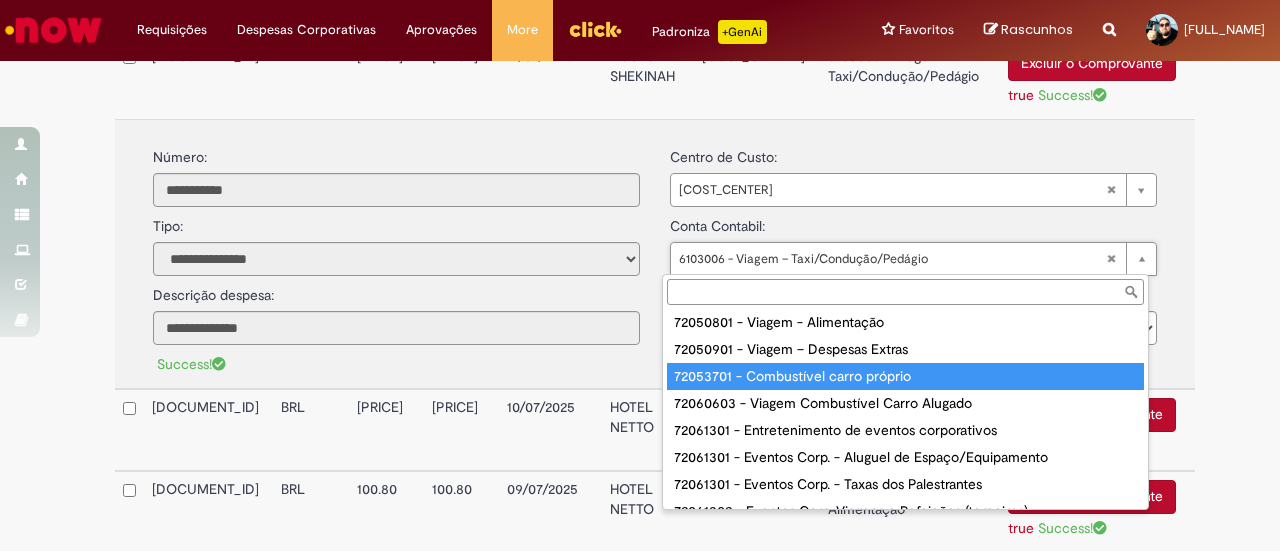 type on "**********" 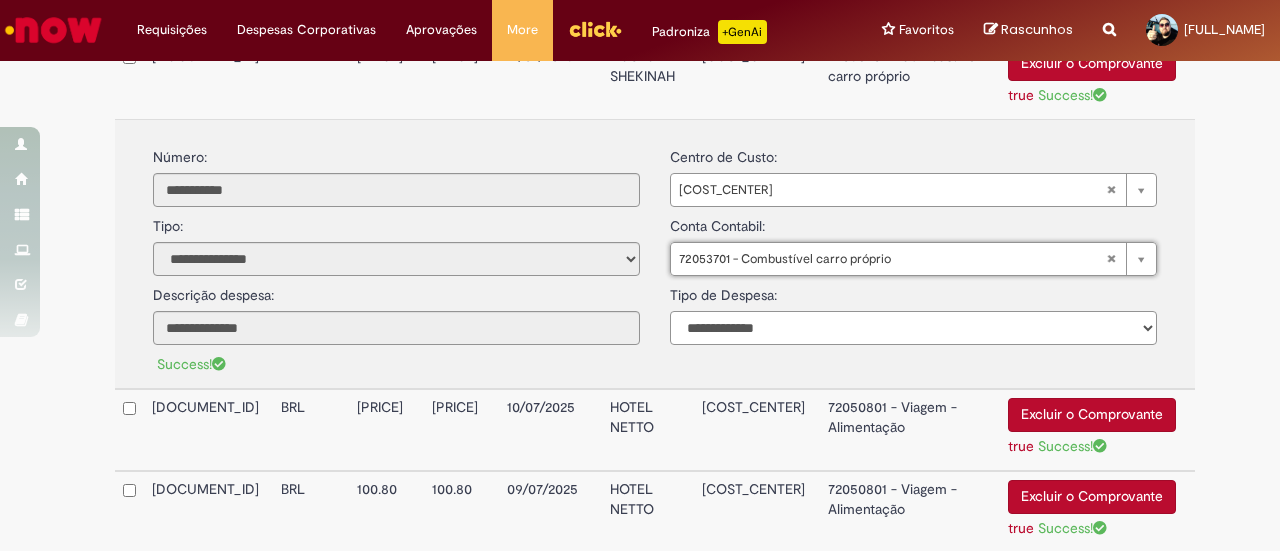 click on "**********" at bounding box center (913, 328) 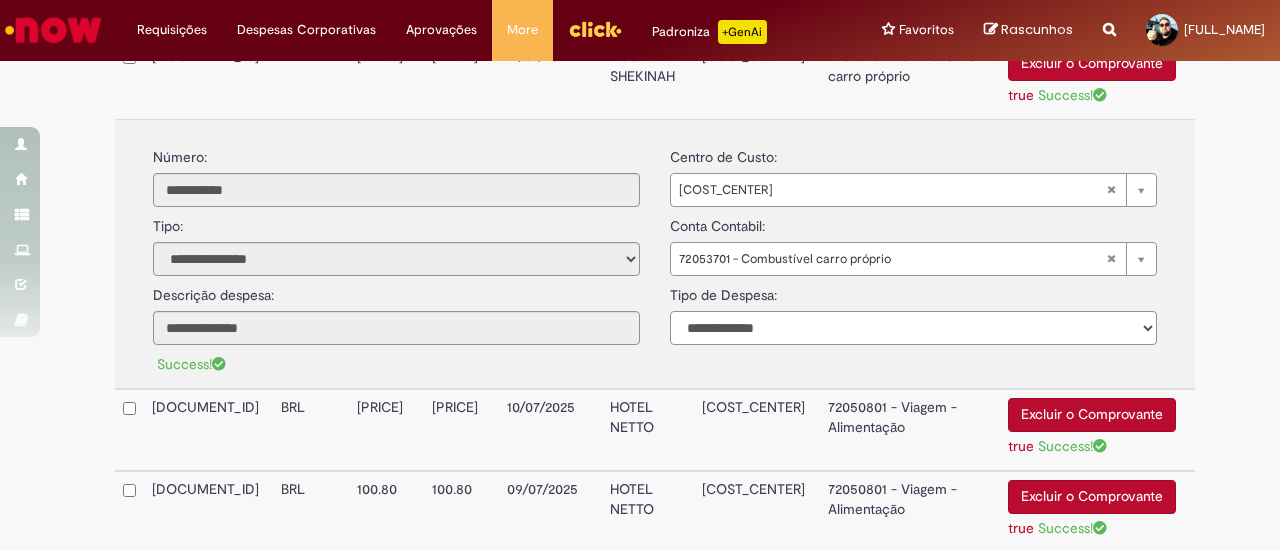 select on "*" 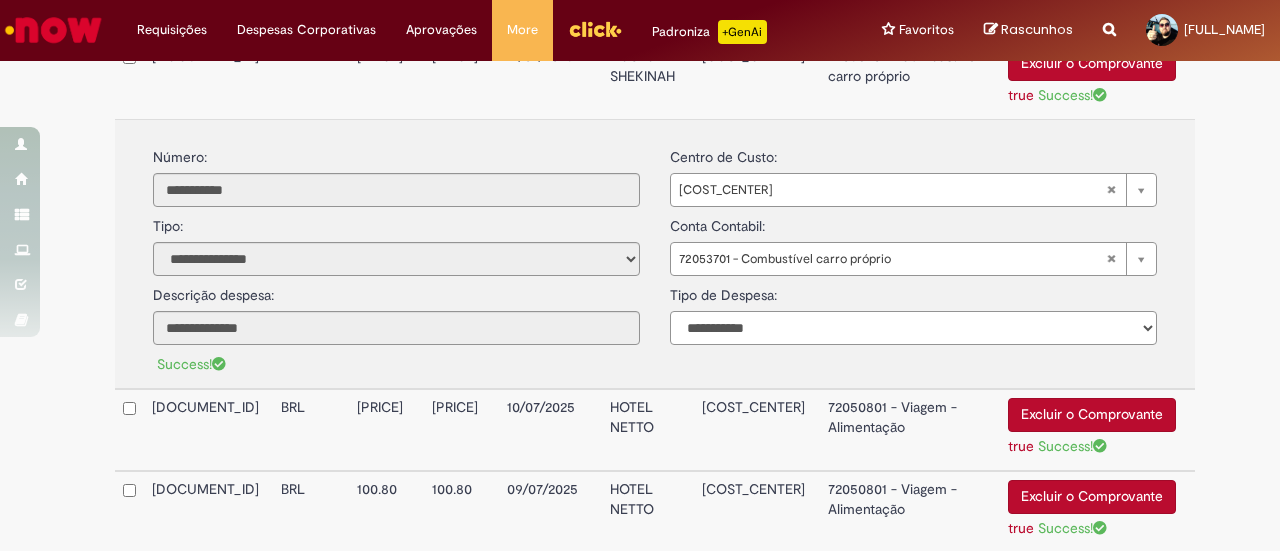 click on "**********" at bounding box center (913, 328) 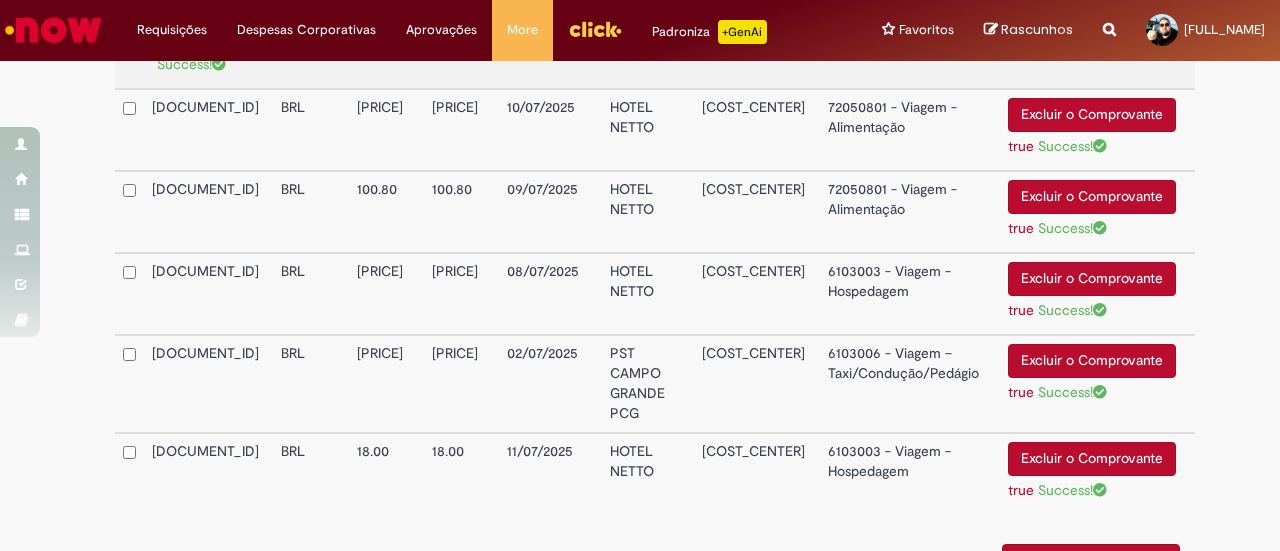 scroll, scrollTop: 900, scrollLeft: 0, axis: vertical 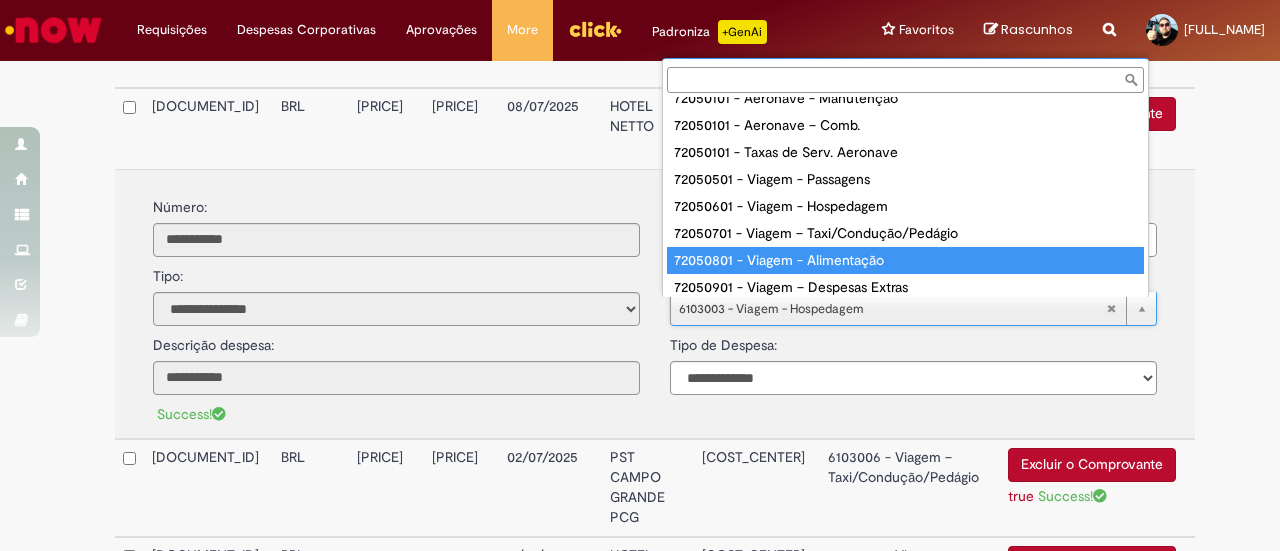 type on "**********" 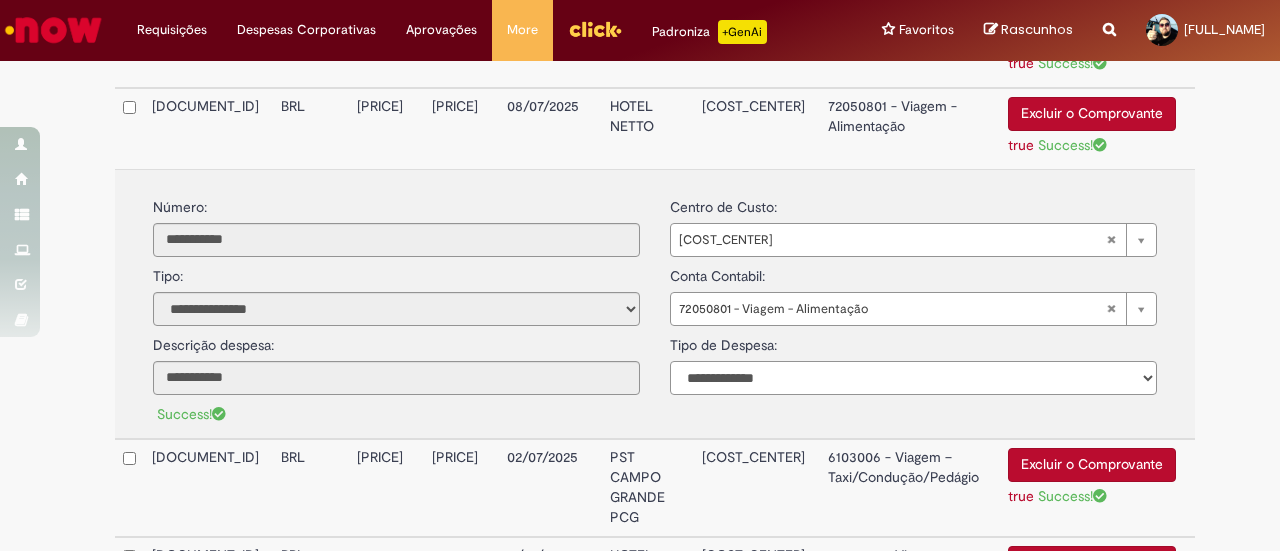 click on "**********" at bounding box center [913, 378] 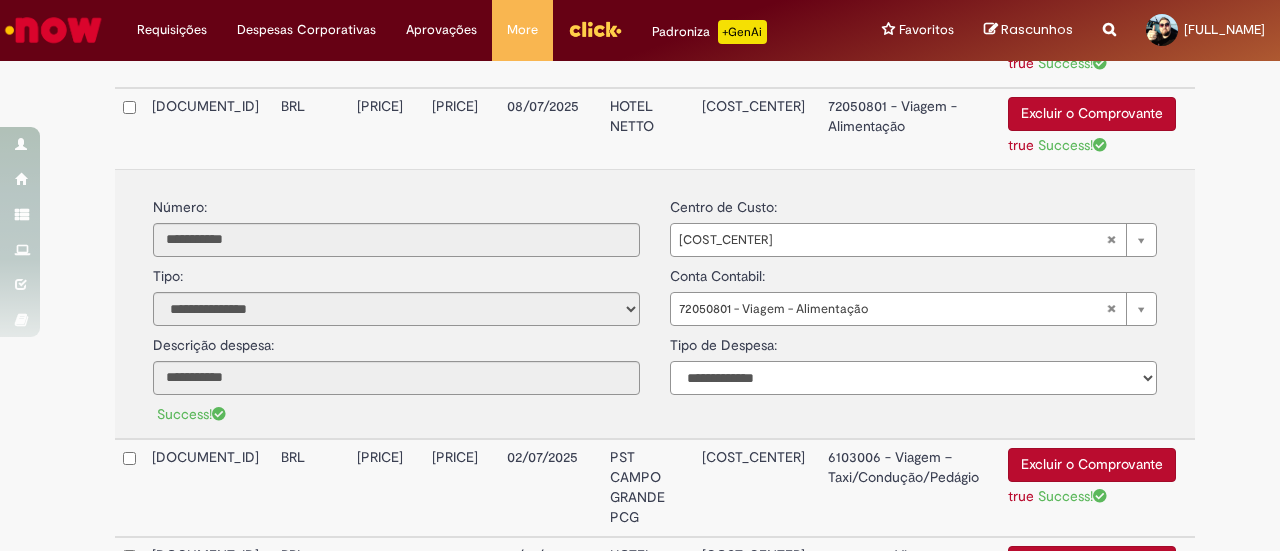 select on "*" 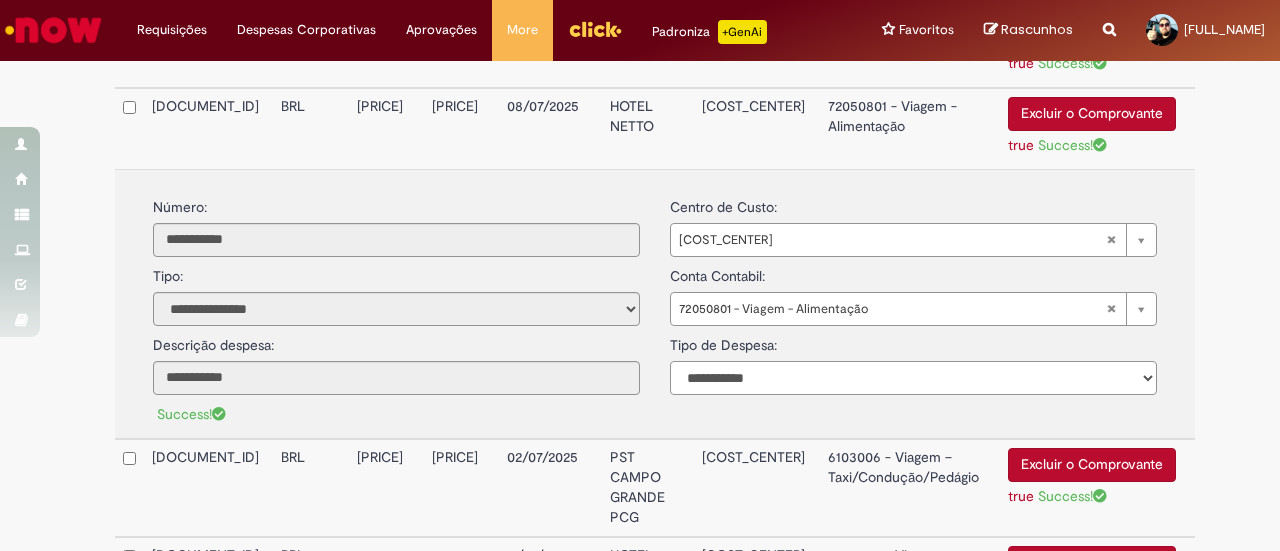 click on "**********" at bounding box center [913, 378] 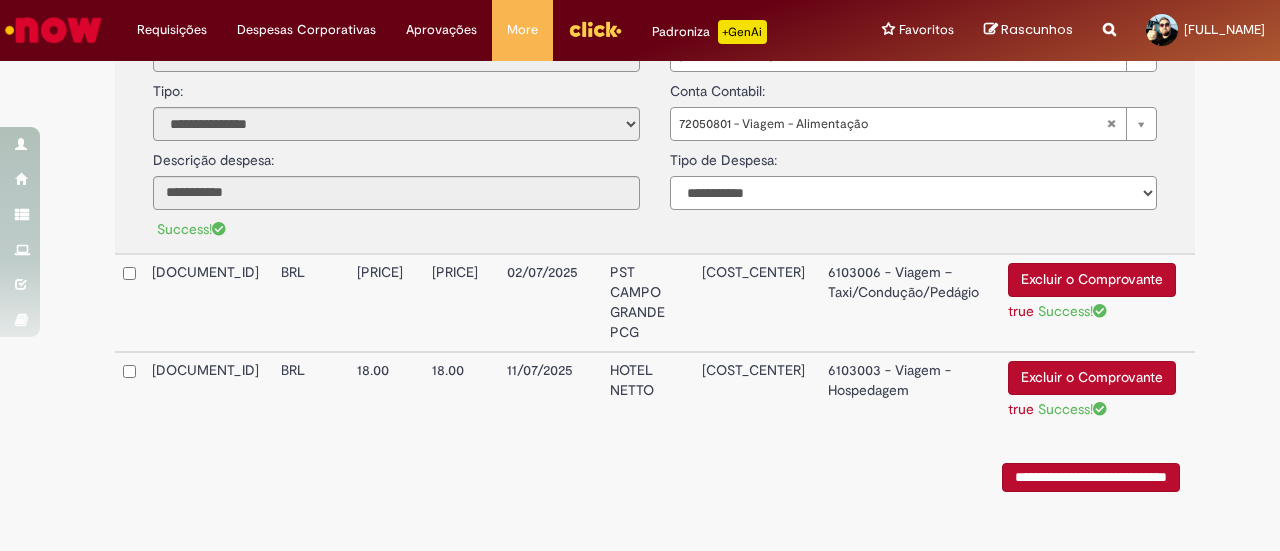 scroll, scrollTop: 1196, scrollLeft: 0, axis: vertical 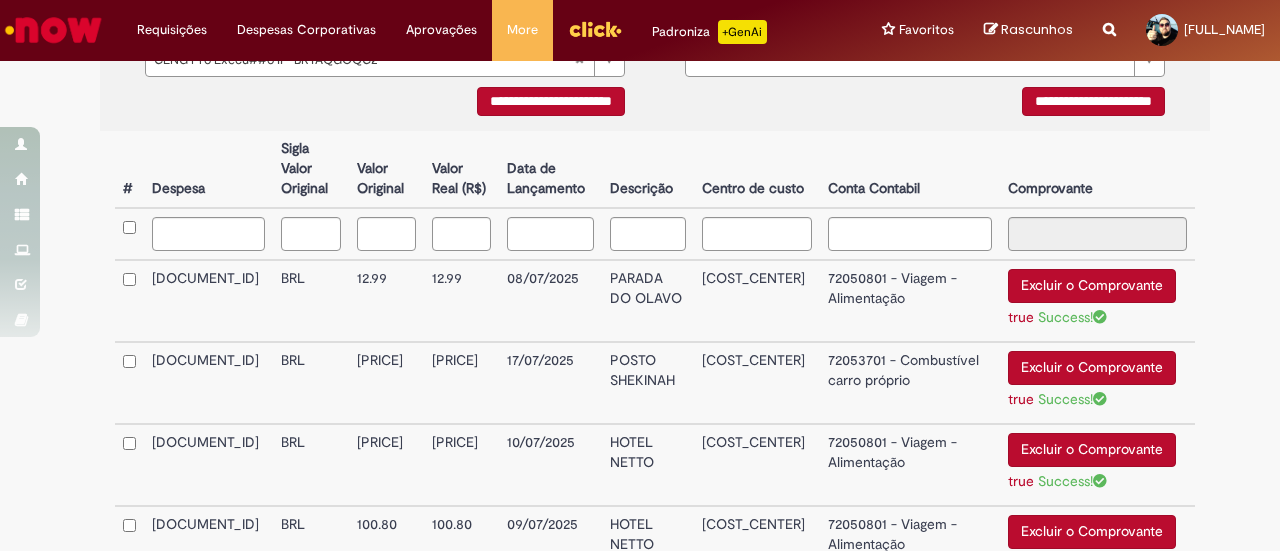 click on "**********" at bounding box center [655, 669] 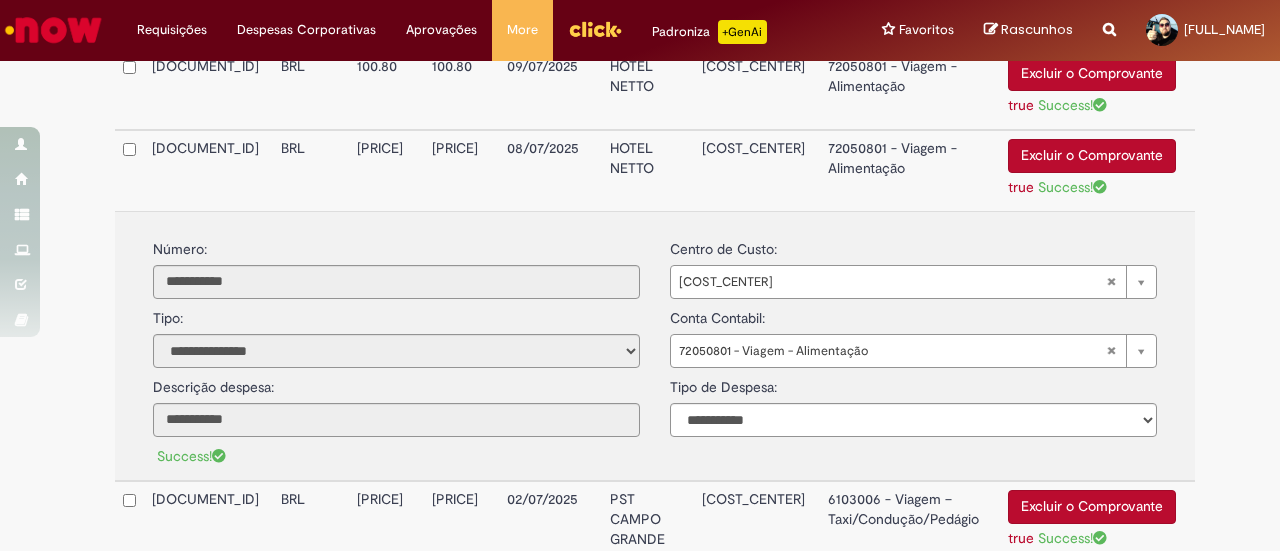 scroll, scrollTop: 1096, scrollLeft: 0, axis: vertical 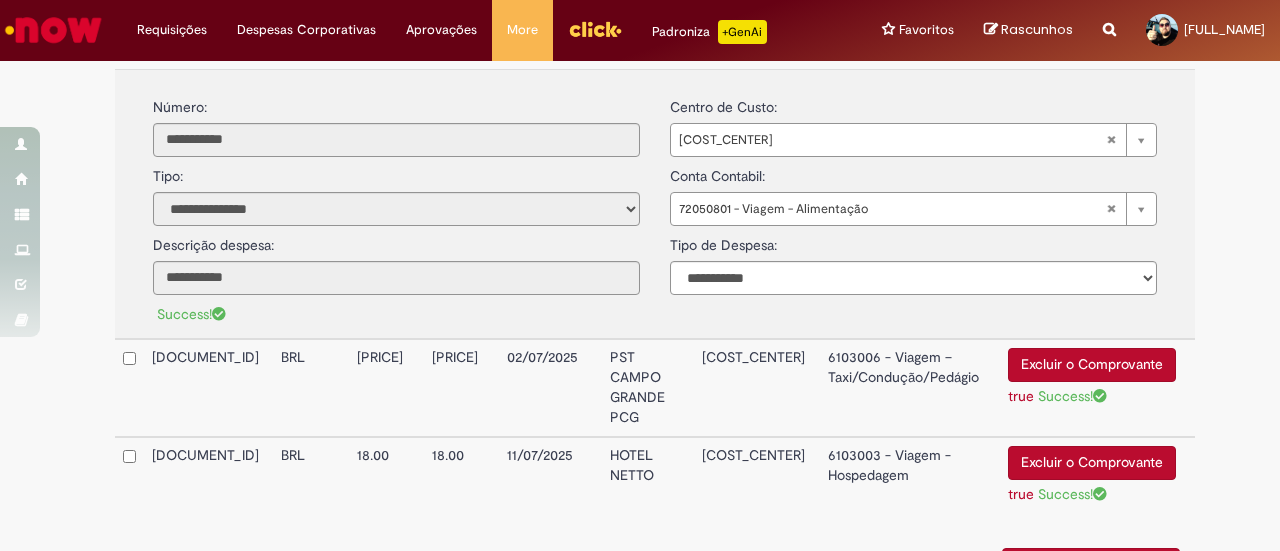 click on "02/07/2025" at bounding box center (550, 388) 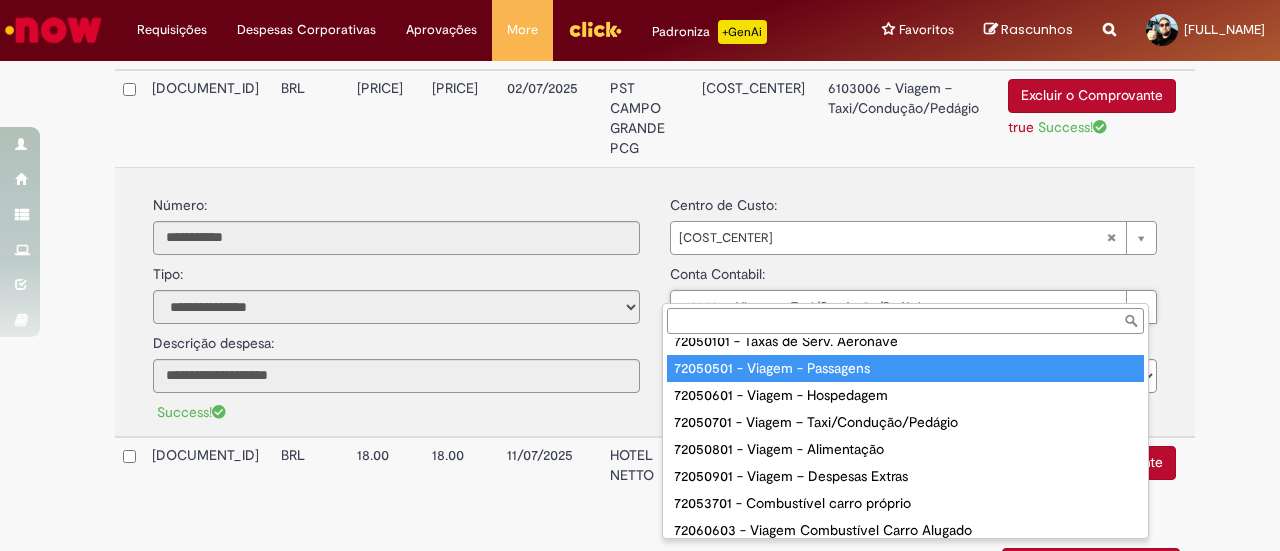 scroll, scrollTop: 100, scrollLeft: 0, axis: vertical 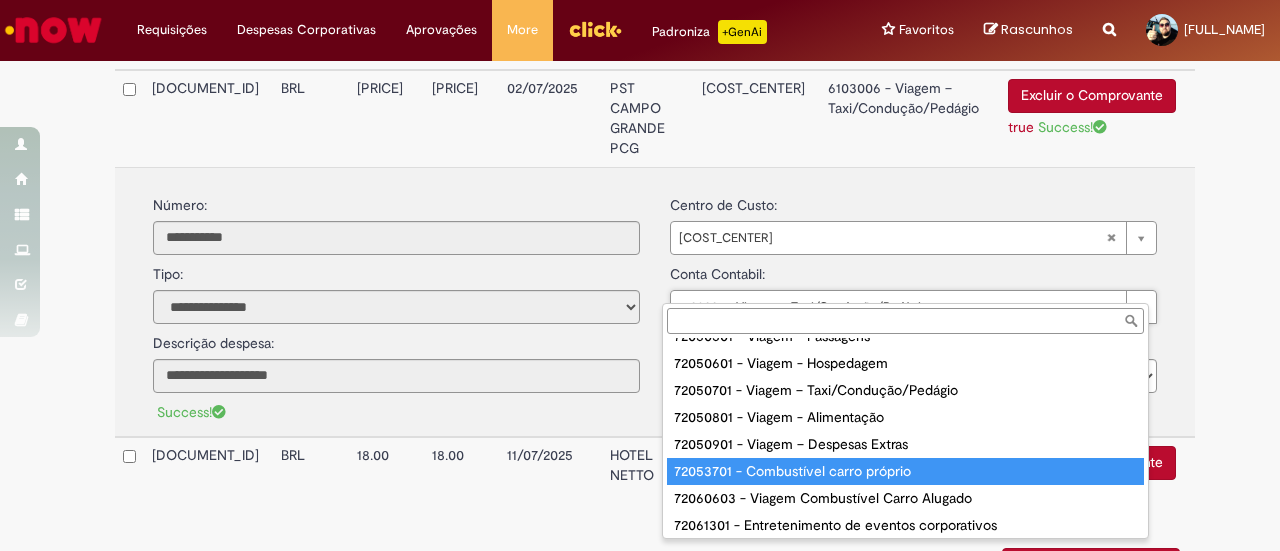 type on "**********" 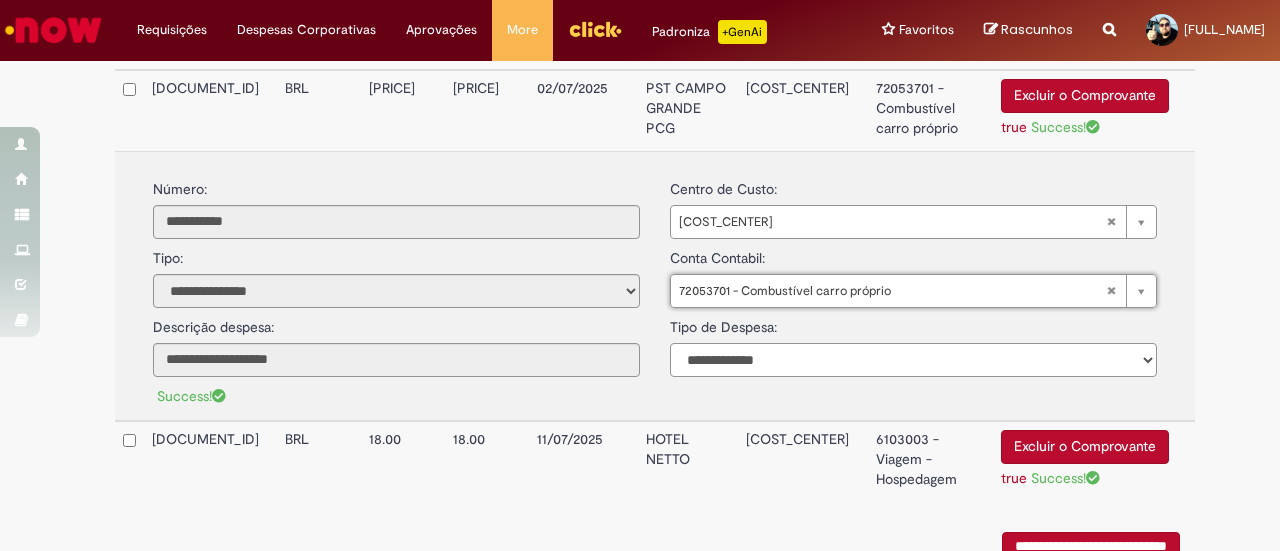 click on "**********" at bounding box center [913, 360] 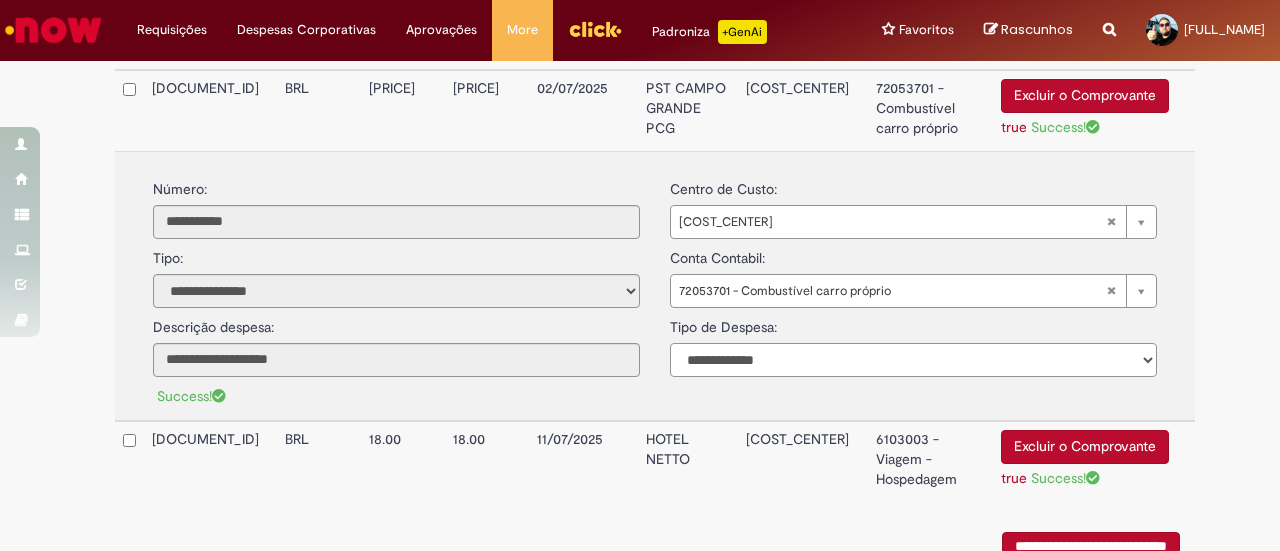 select on "*" 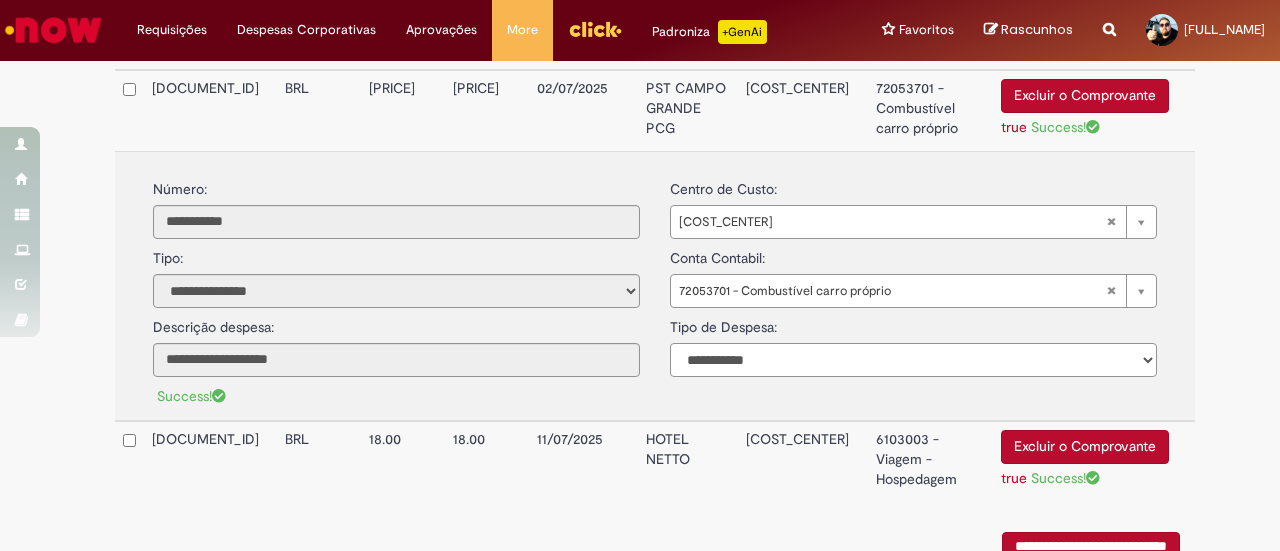 click on "**********" at bounding box center (913, 360) 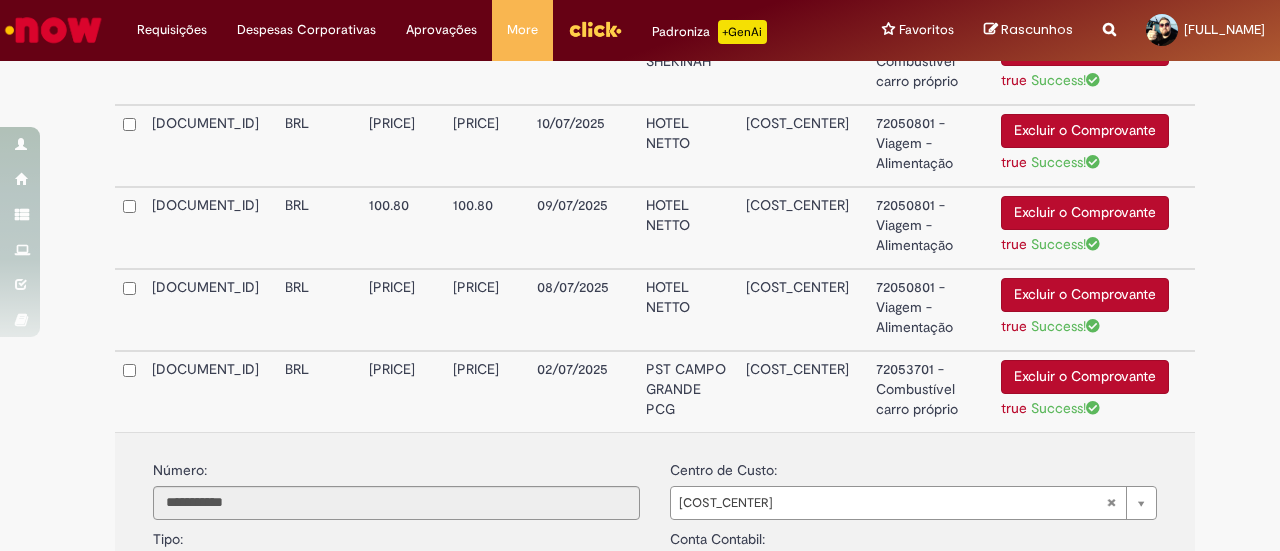 scroll, scrollTop: 776, scrollLeft: 0, axis: vertical 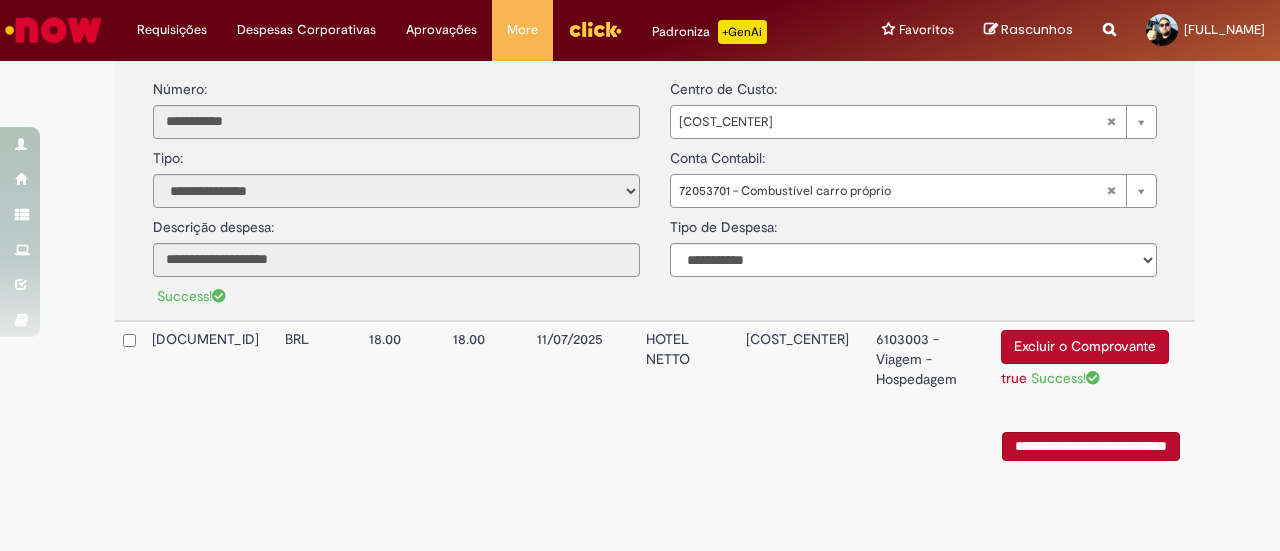 click on "[COST_CENTER]" at bounding box center [803, 361] 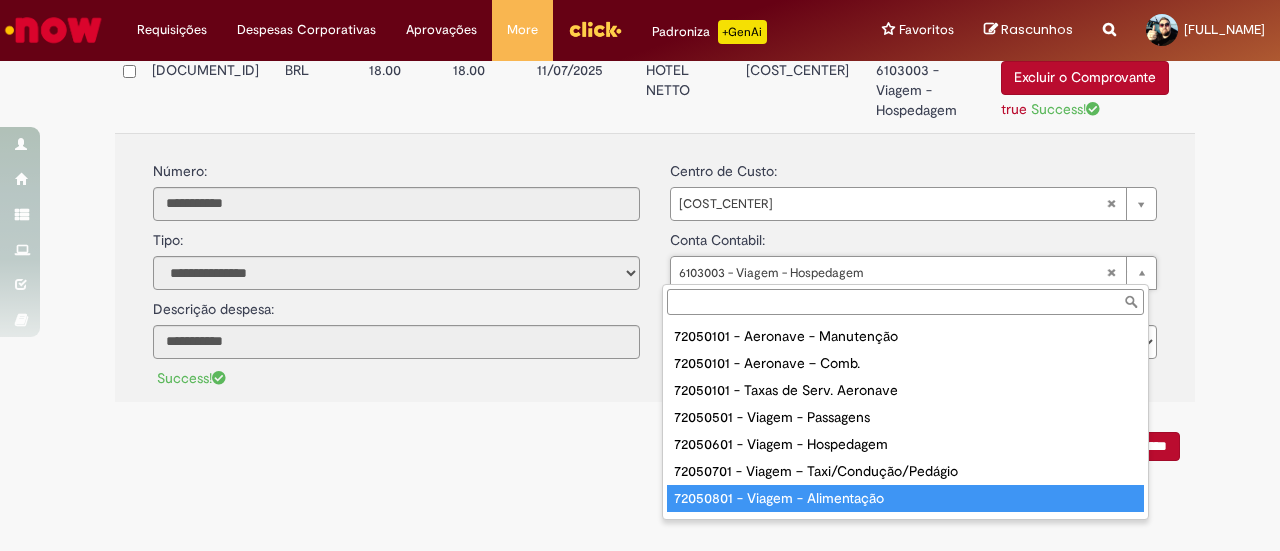 type on "**********" 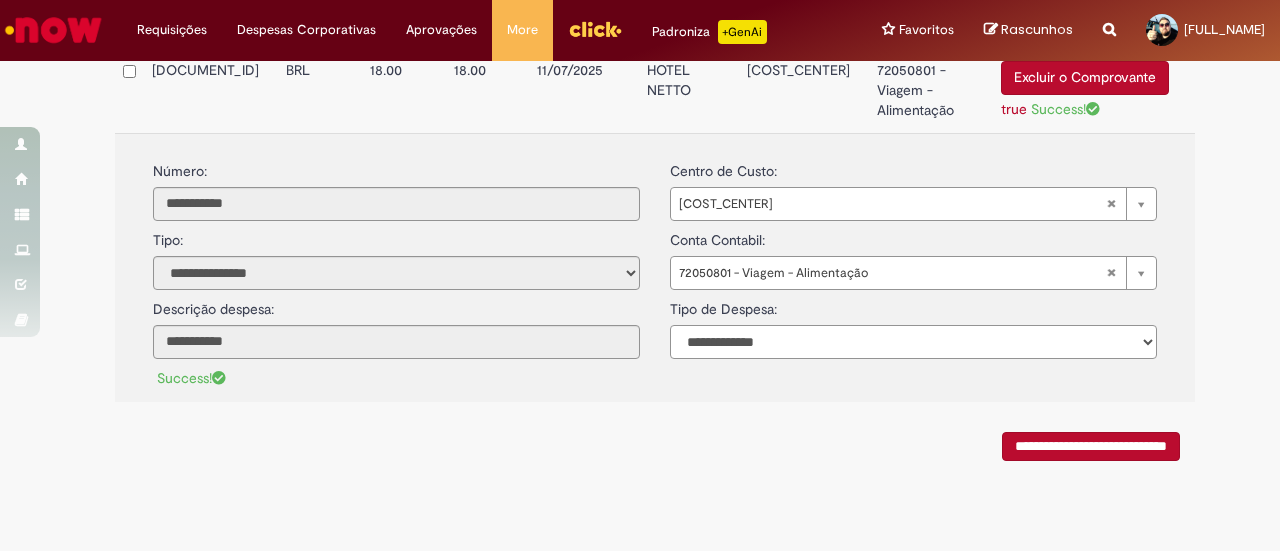 click on "**********" at bounding box center (913, 342) 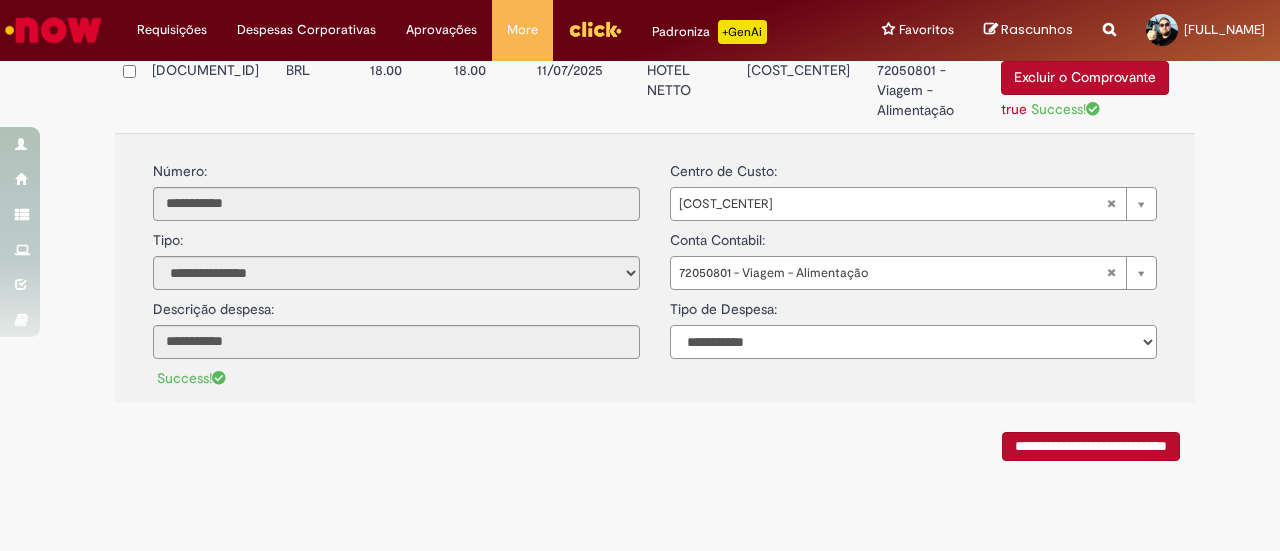 click on "**********" at bounding box center [913, 342] 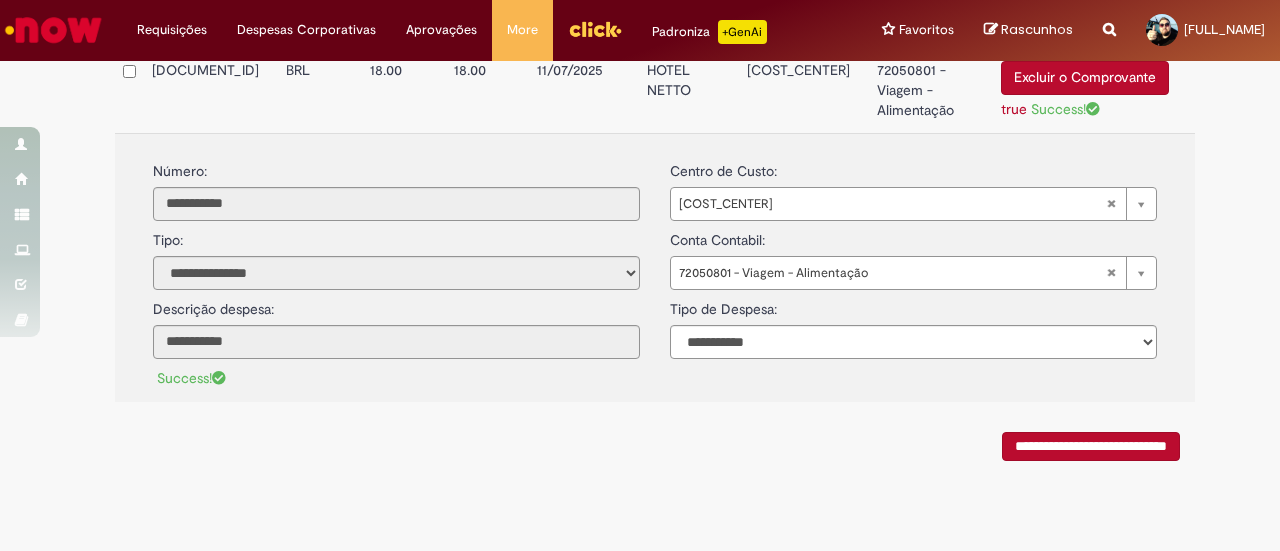 click on "**********" at bounding box center [640, -277] 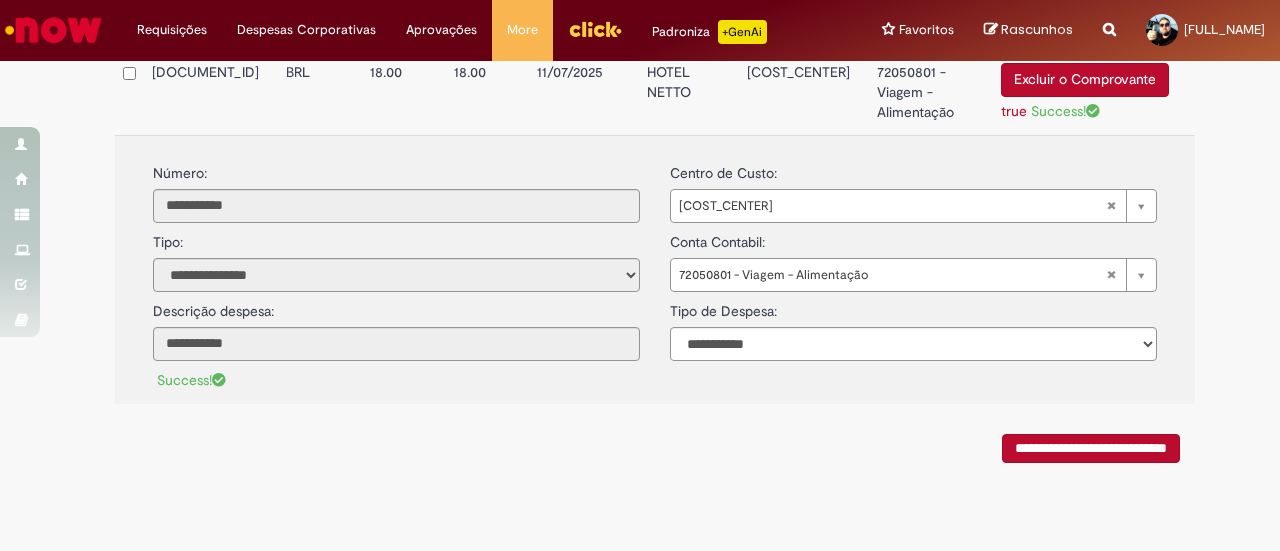 scroll, scrollTop: 1176, scrollLeft: 0, axis: vertical 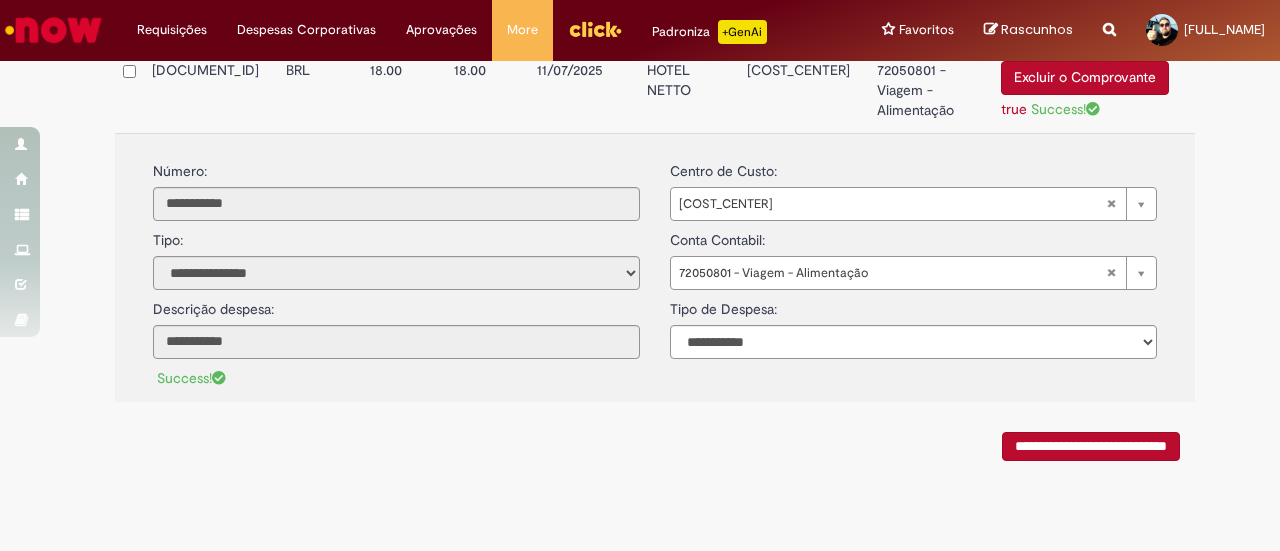 click on "**********" at bounding box center (1091, 446) 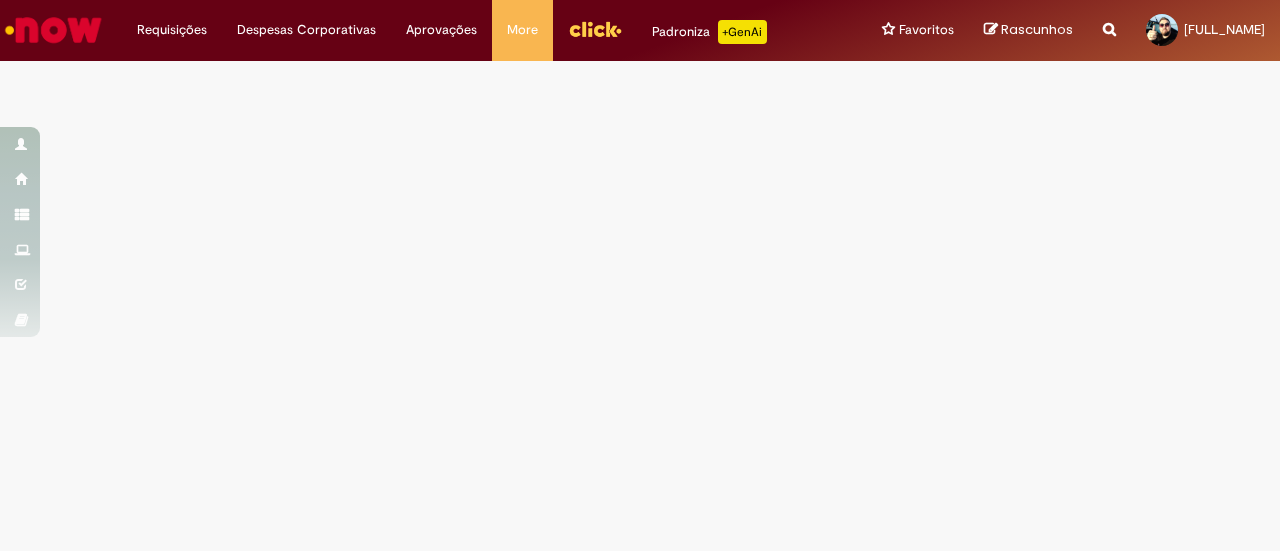 scroll, scrollTop: 0, scrollLeft: 0, axis: both 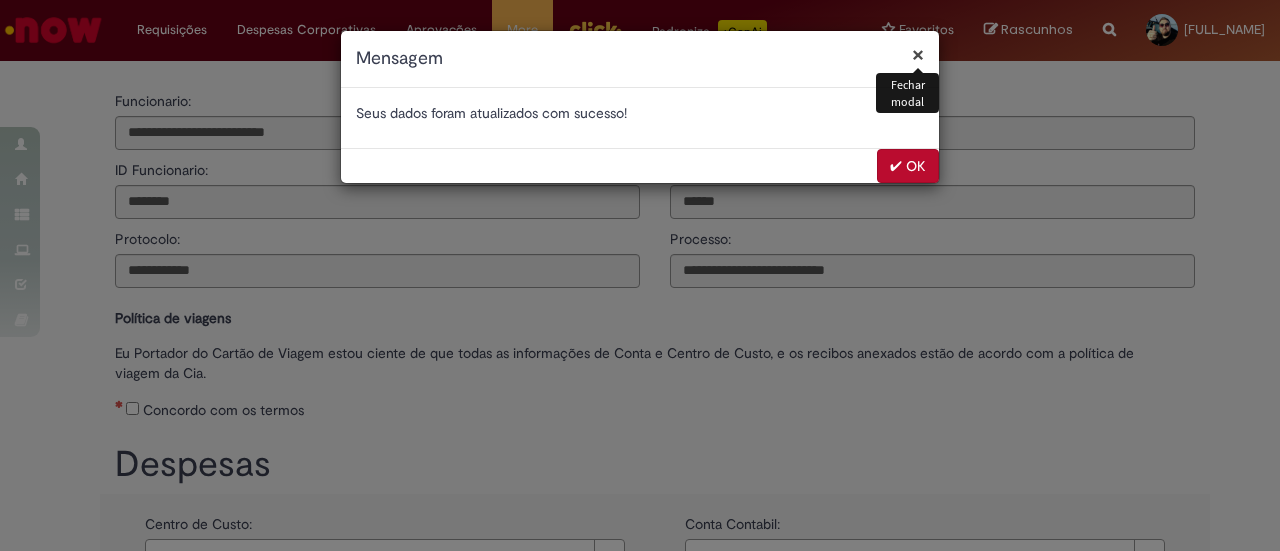 click on "✔ OK" at bounding box center (908, 166) 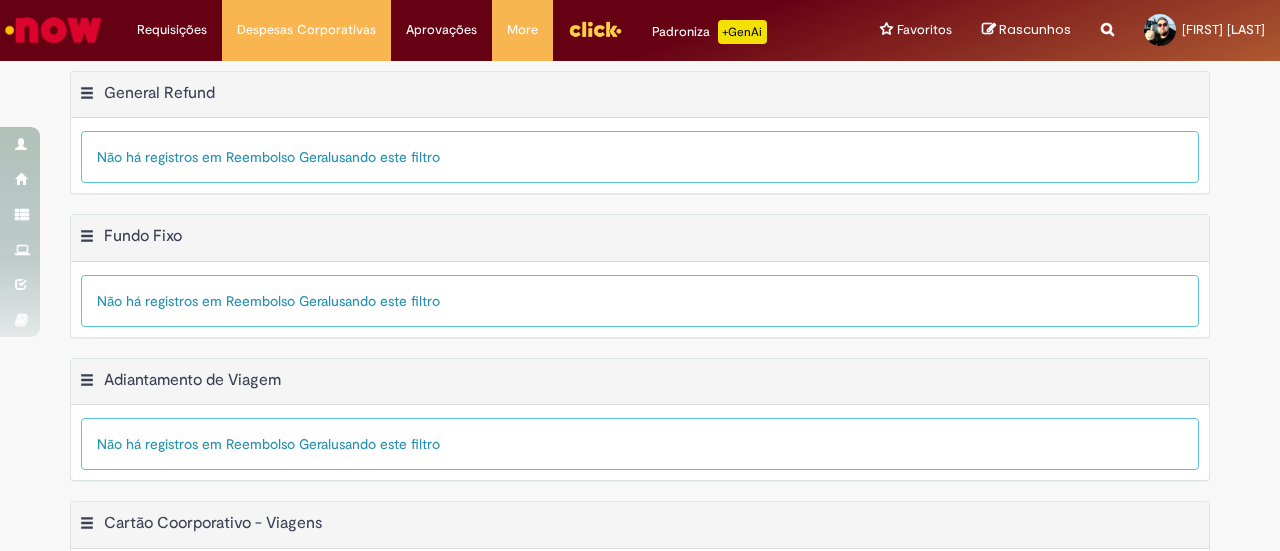 scroll, scrollTop: 0, scrollLeft: 0, axis: both 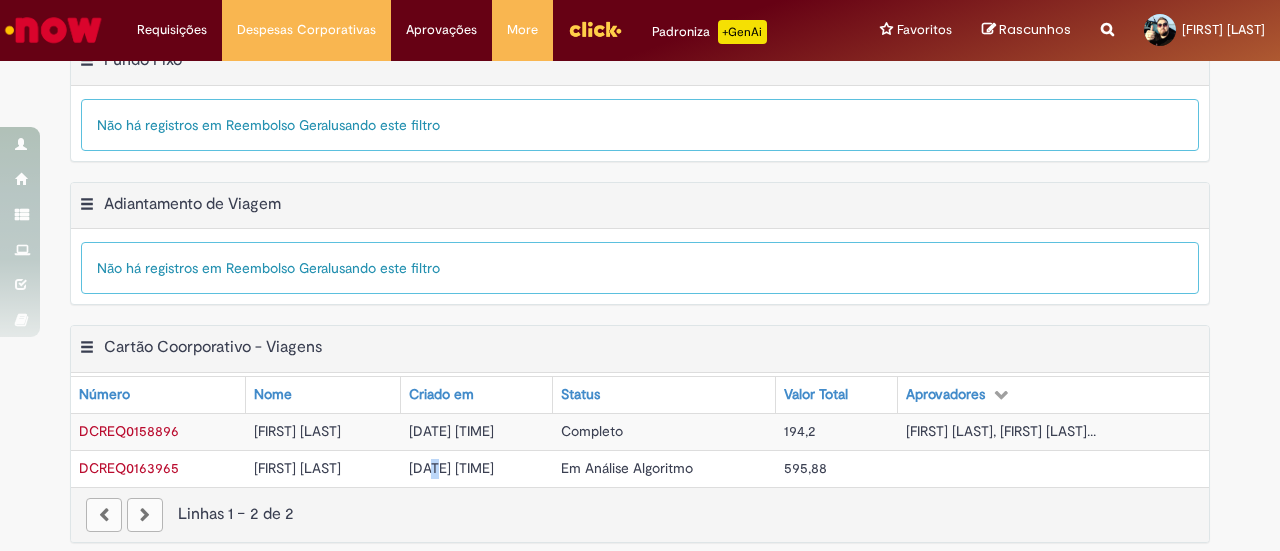click on "[DATE] [TIME]" at bounding box center (451, 468) 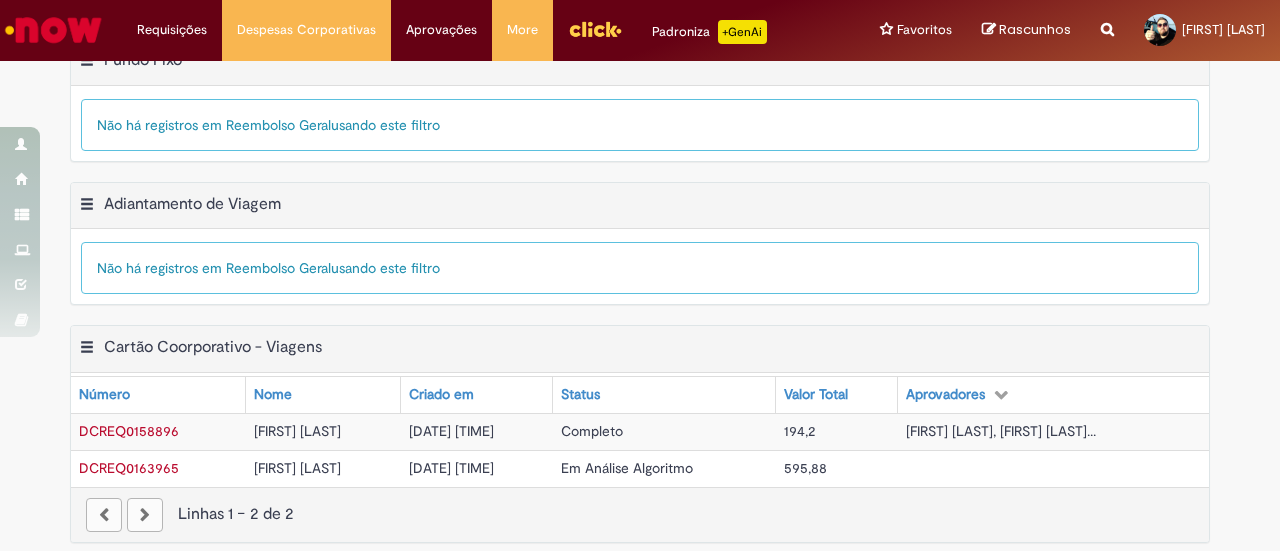 click on "[FULL_NAME]" at bounding box center [297, 468] 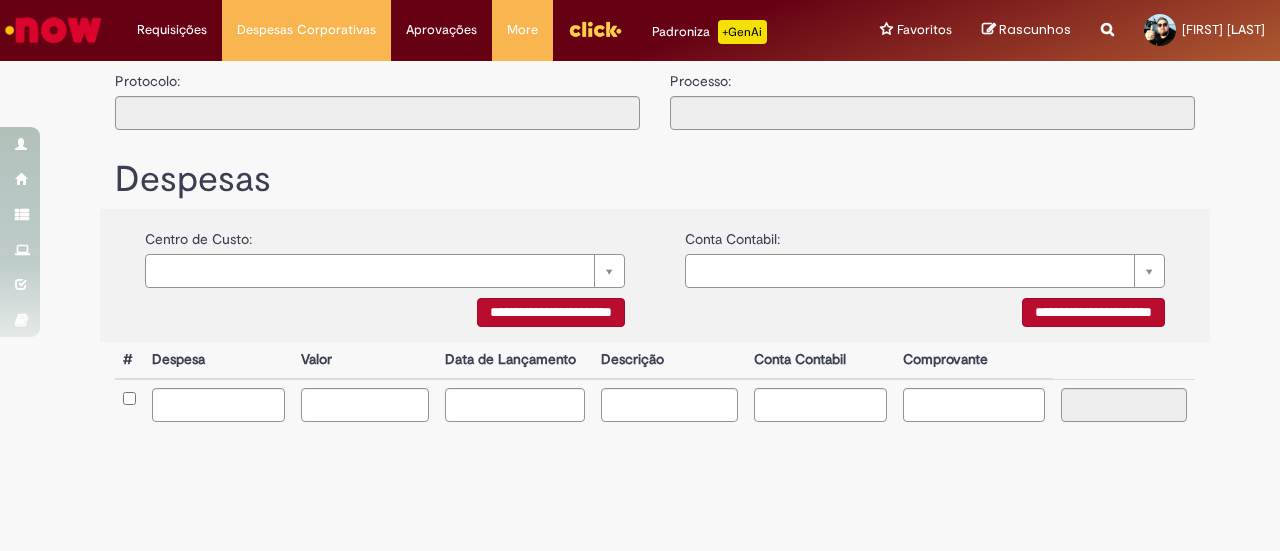 type on "**********" 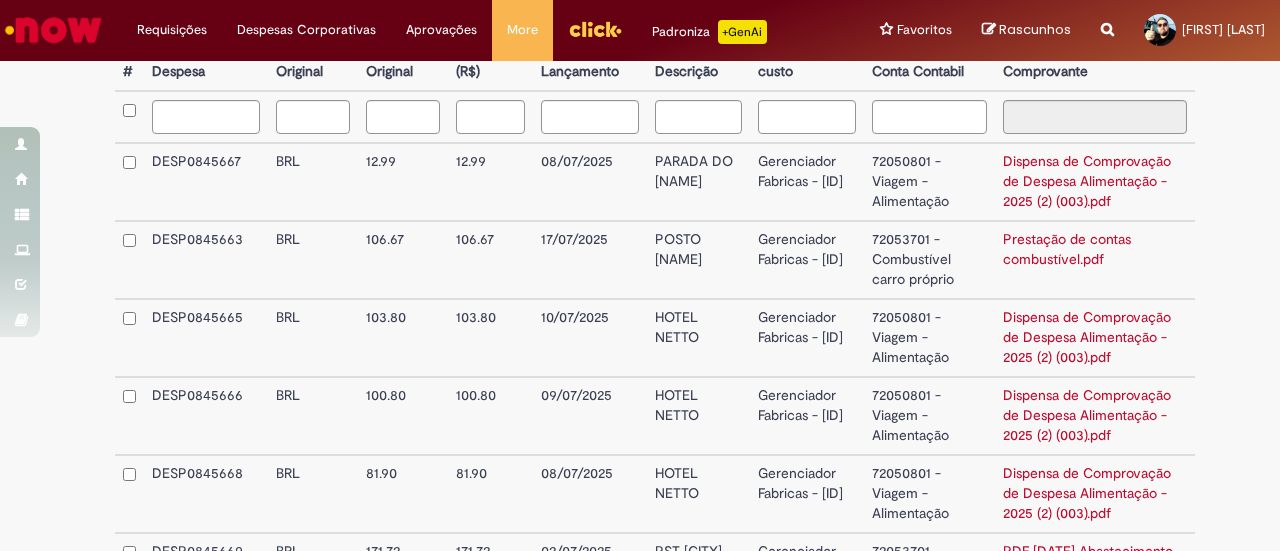scroll, scrollTop: 600, scrollLeft: 0, axis: vertical 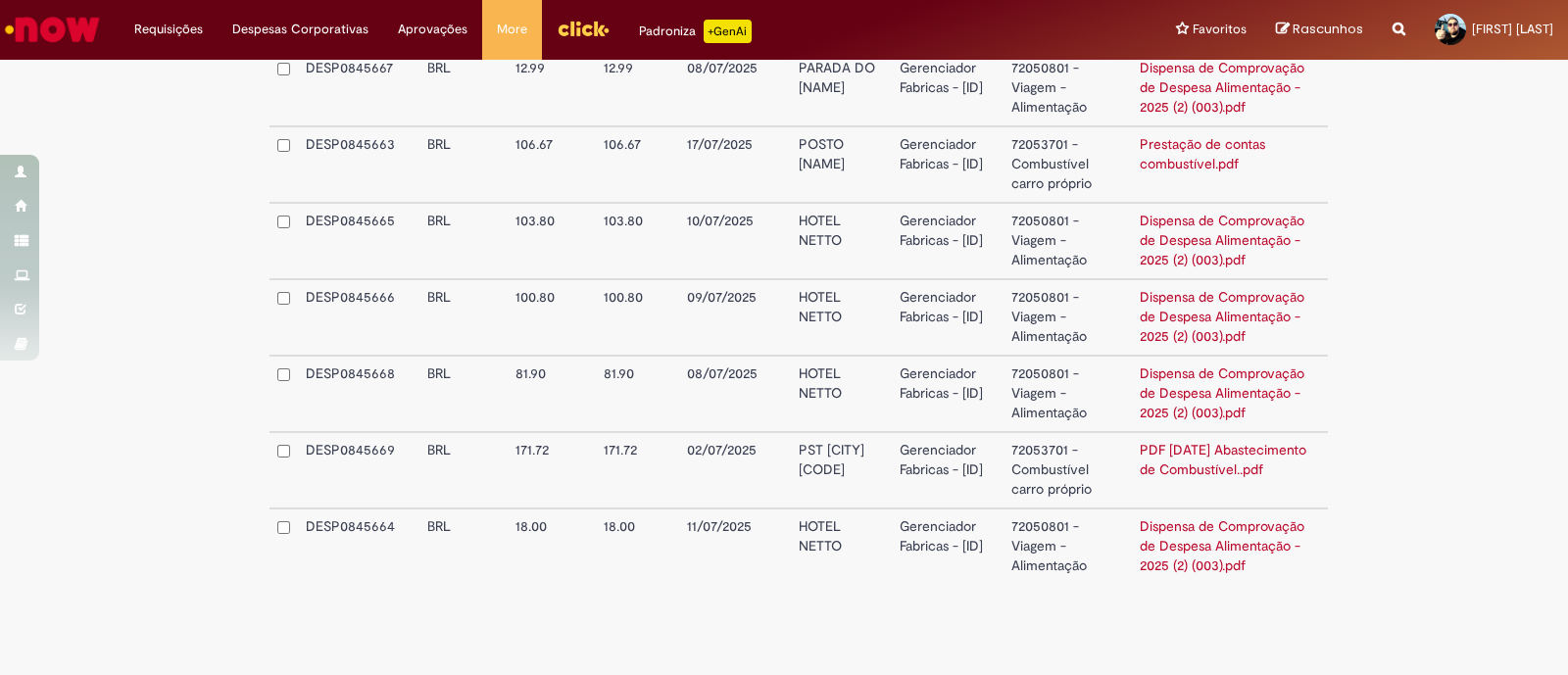 drag, startPoint x: 1223, startPoint y: 0, endPoint x: 799, endPoint y: 643, distance: 770.21101 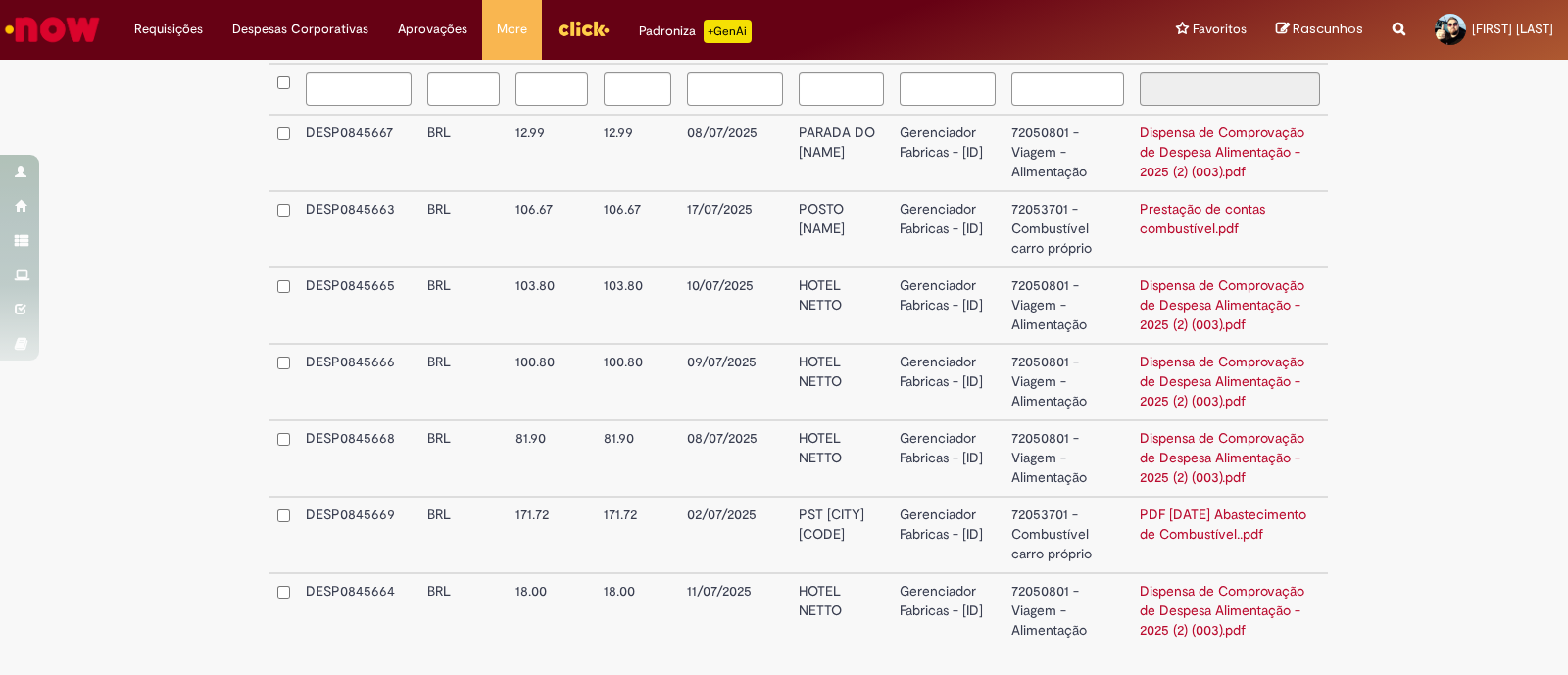 scroll, scrollTop: 603, scrollLeft: 0, axis: vertical 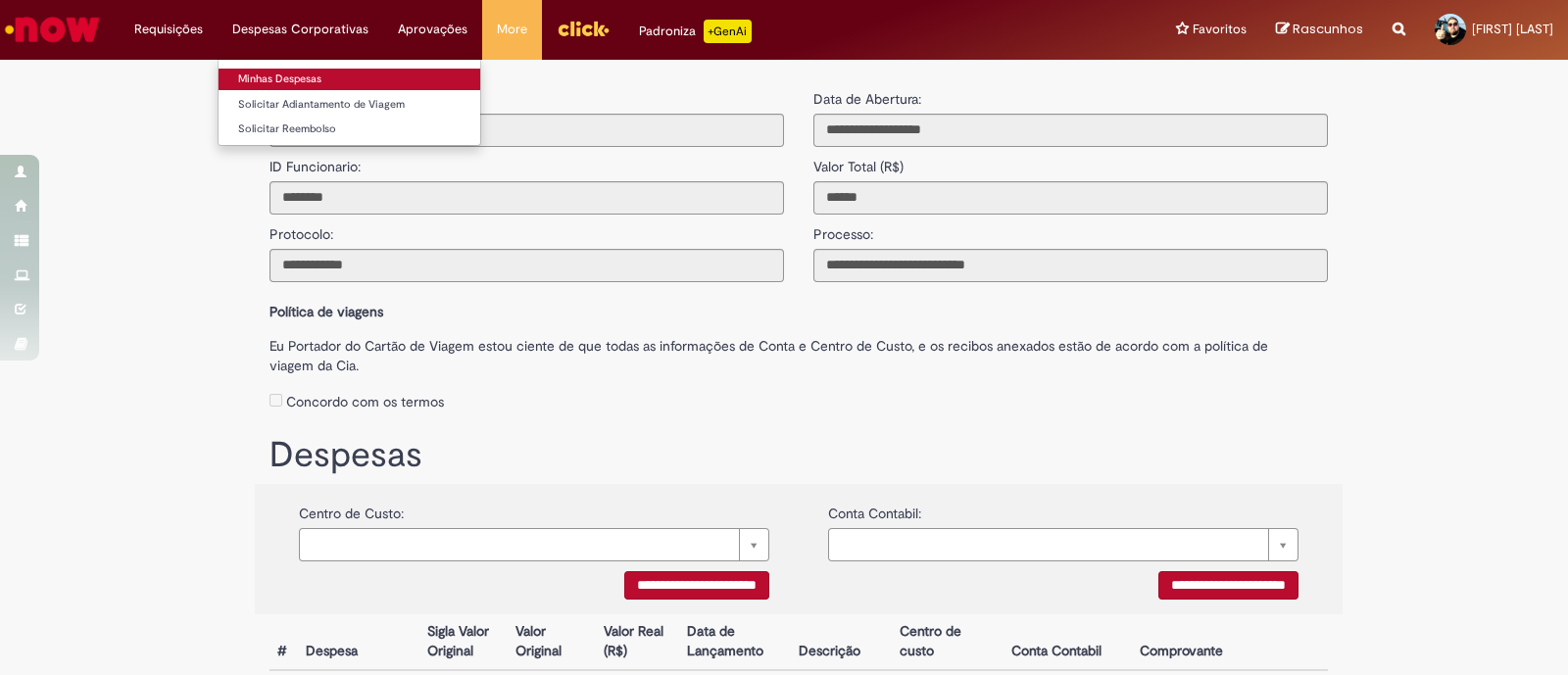 click on "Minhas Despesas" at bounding box center [349, 79] 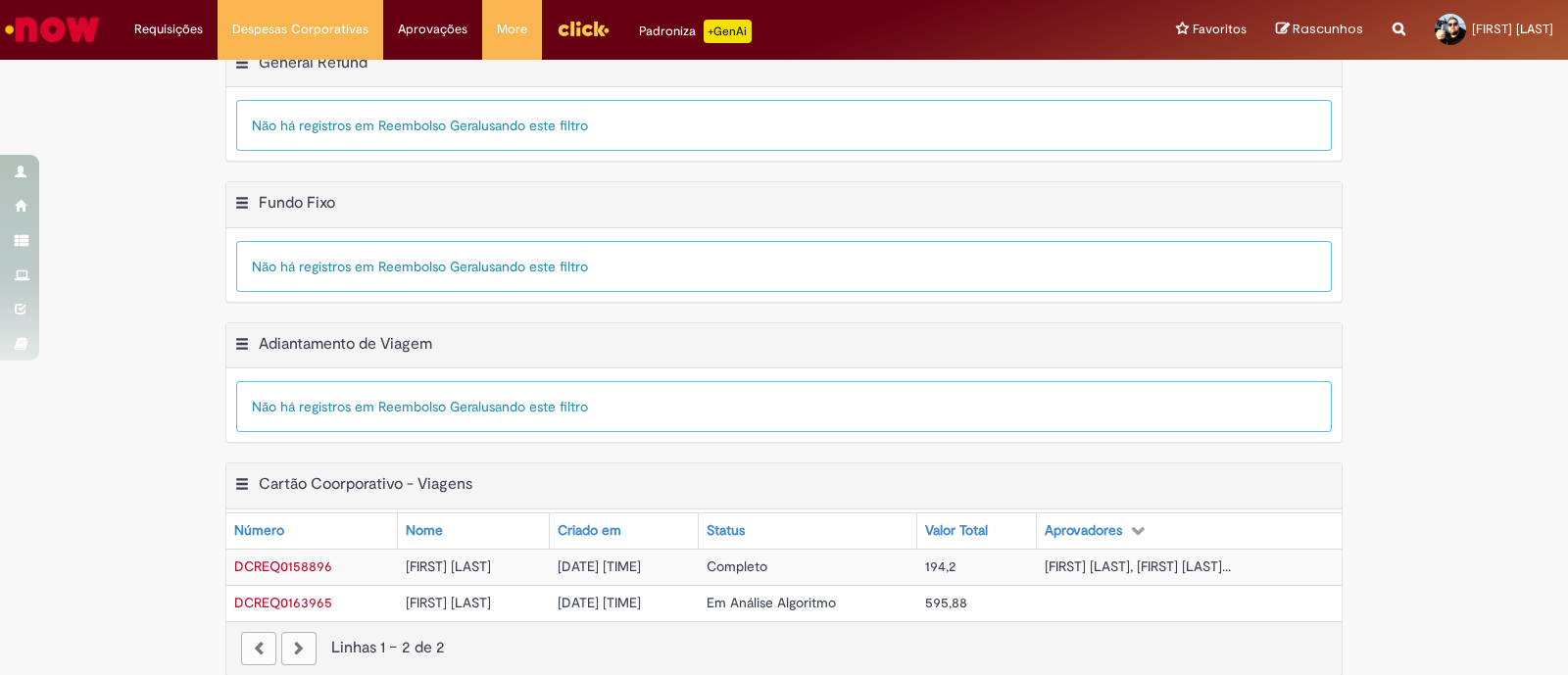 scroll, scrollTop: 43, scrollLeft: 0, axis: vertical 